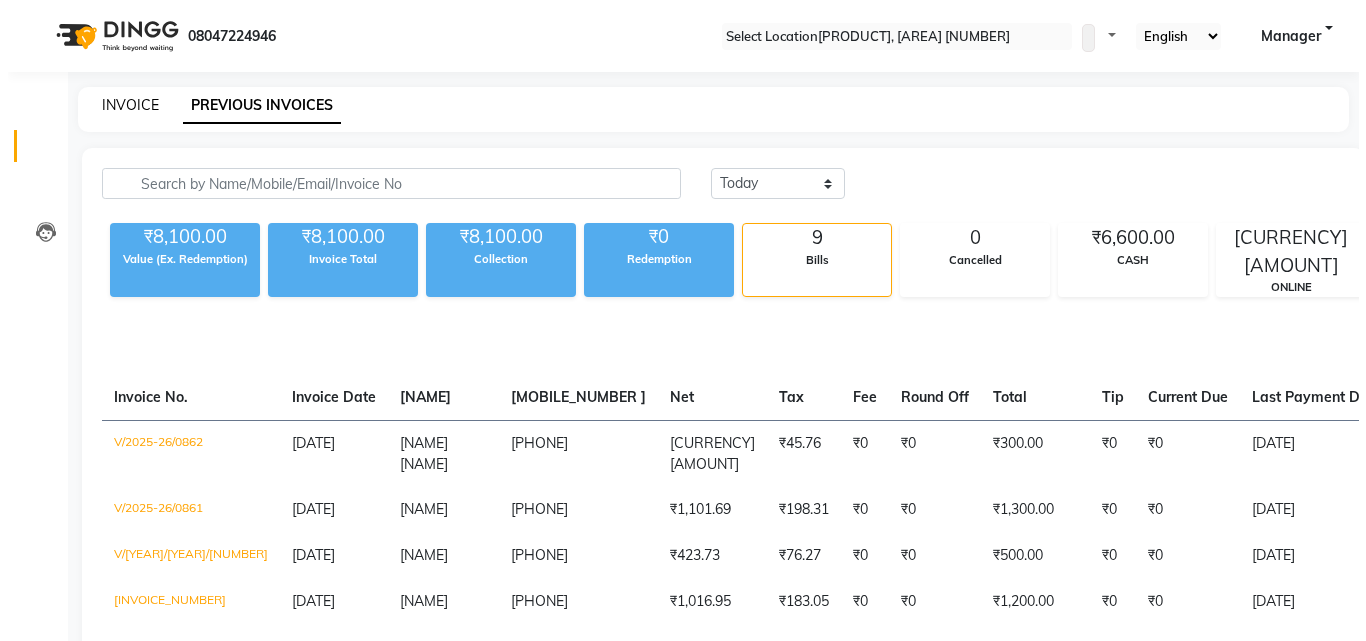 scroll, scrollTop: 0, scrollLeft: 0, axis: both 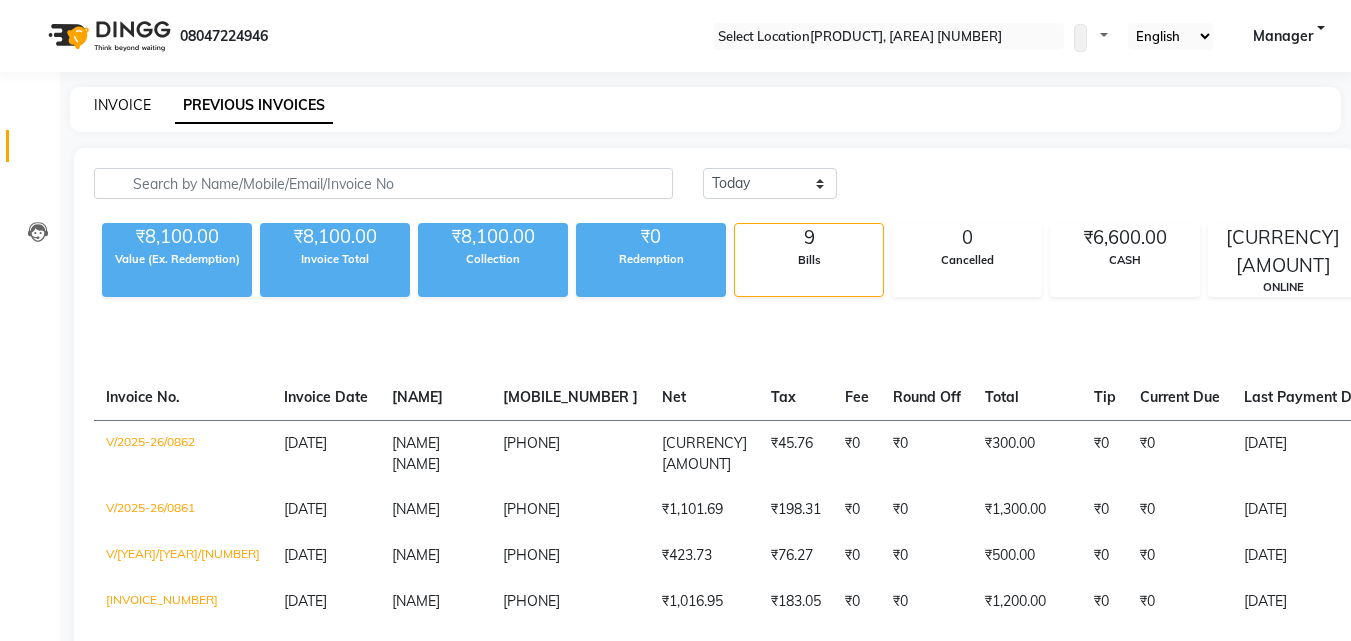 click on "INVOICE" at bounding box center (122, 105) 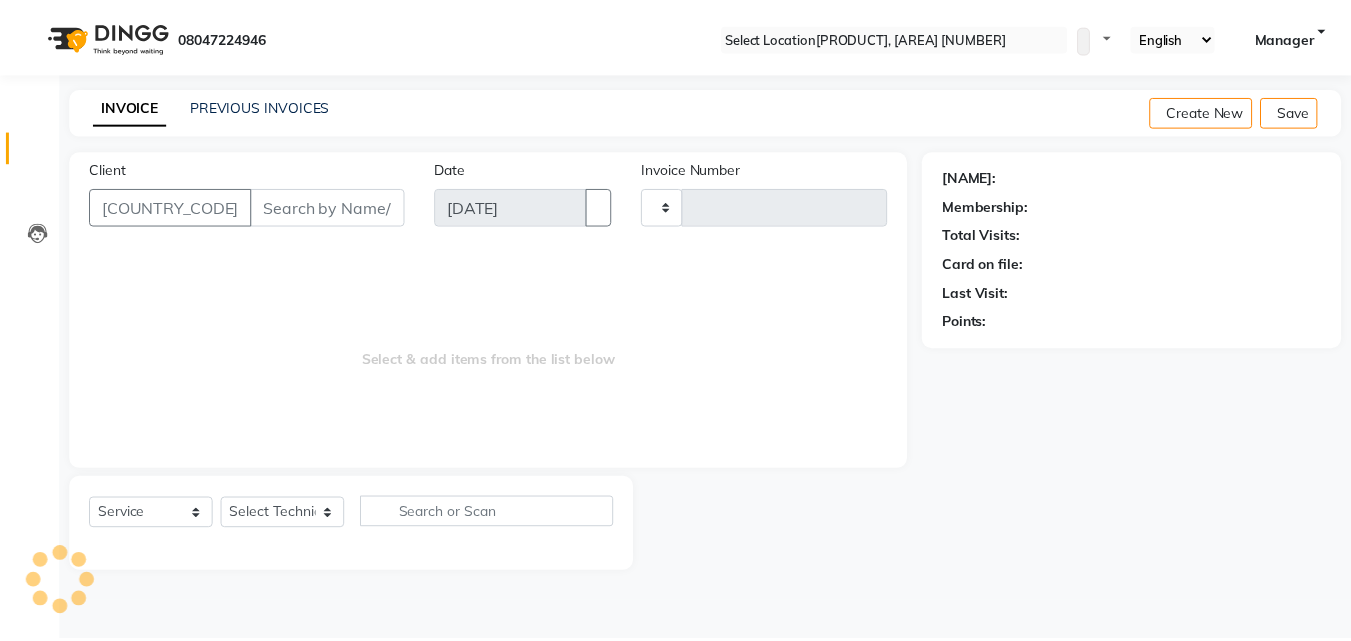 scroll, scrollTop: 0, scrollLeft: 0, axis: both 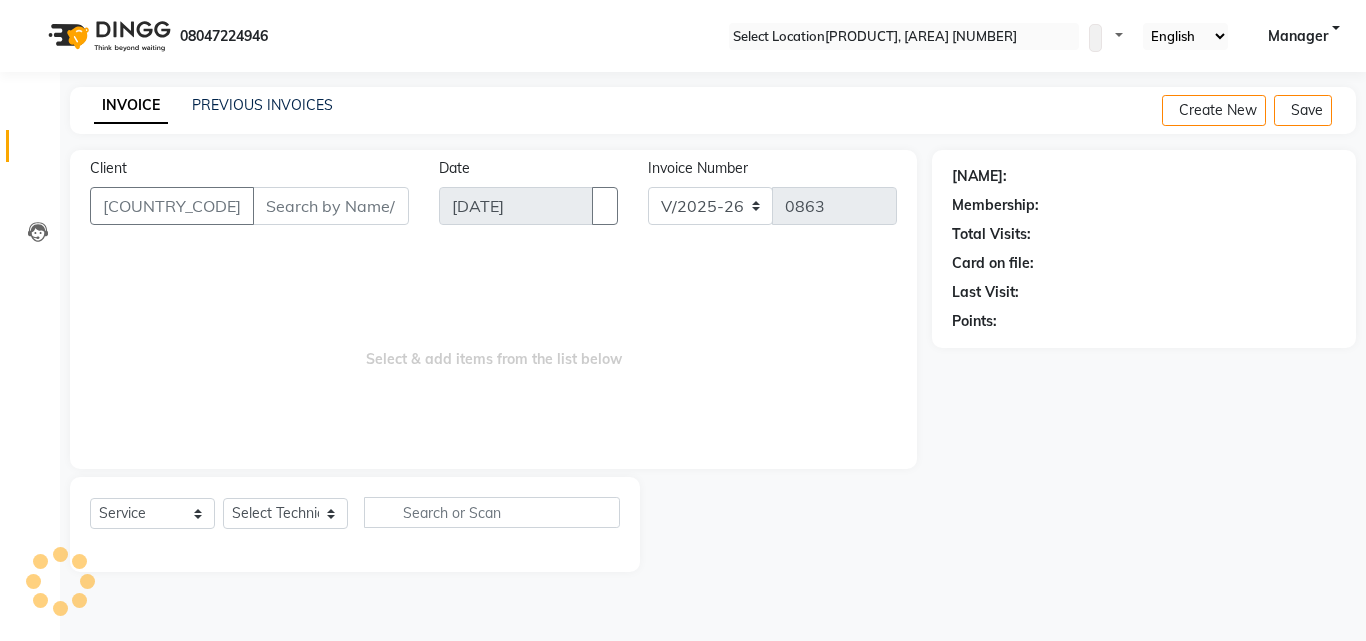 click on "Client" at bounding box center (331, 206) 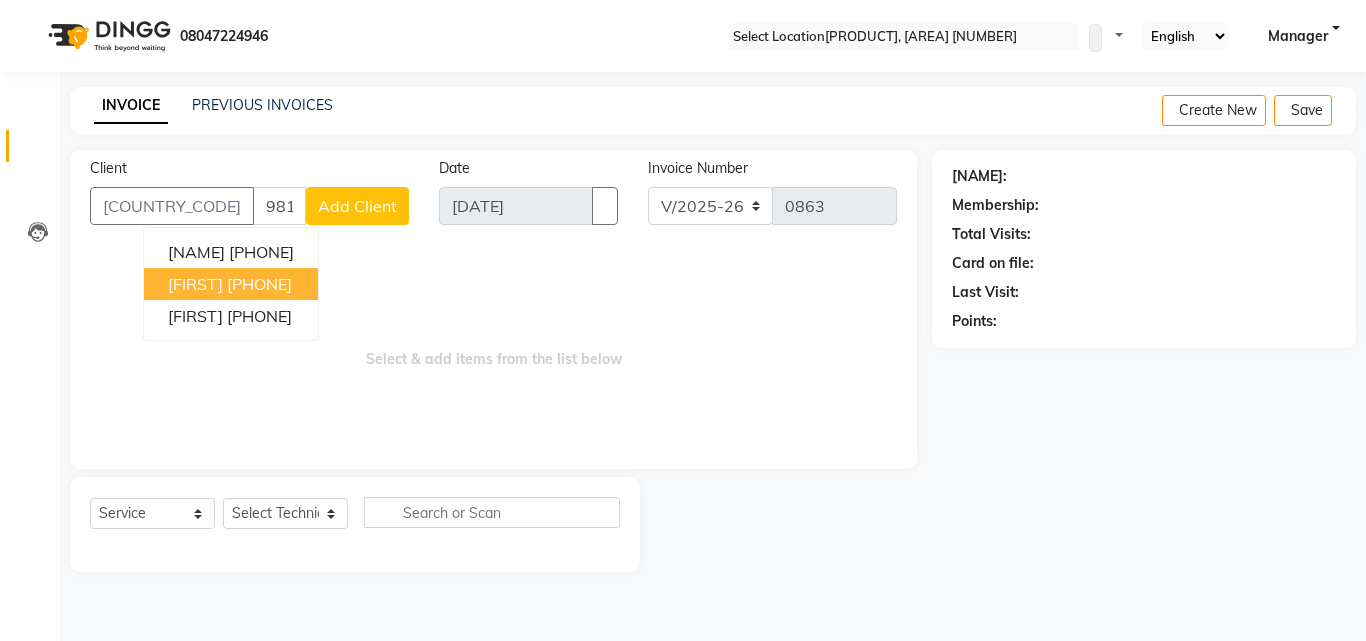 click on "[FIRST]" at bounding box center (195, 284) 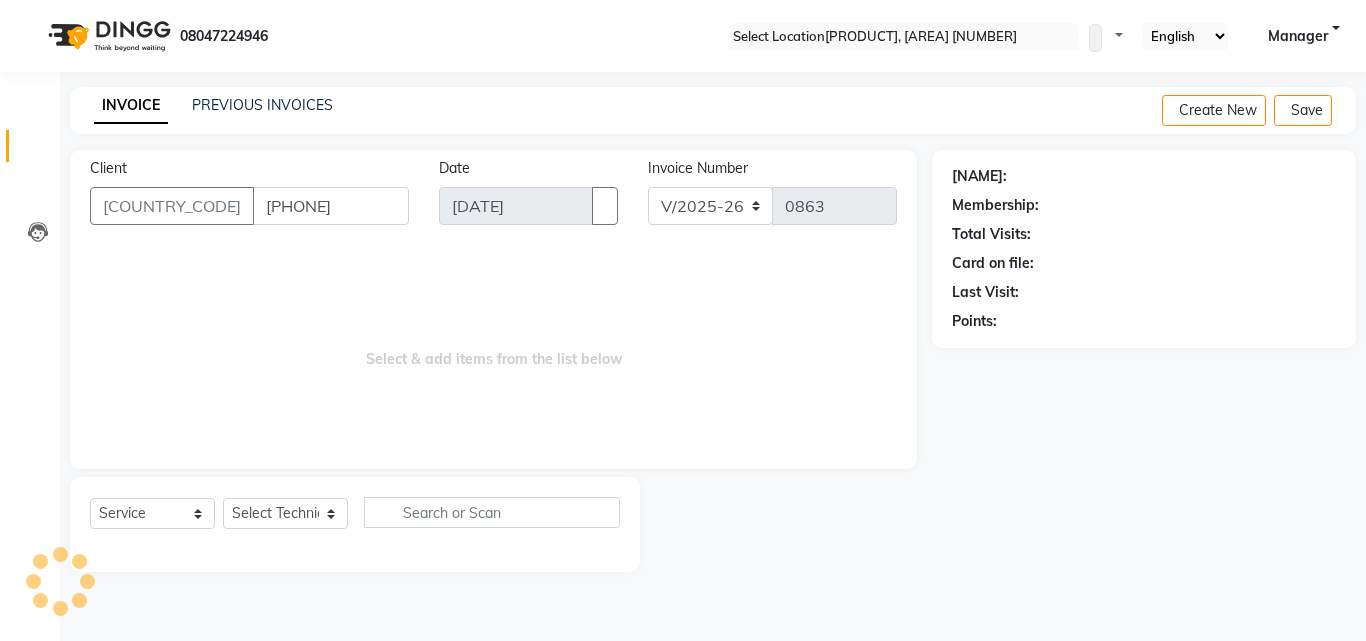 type on "[PHONE]" 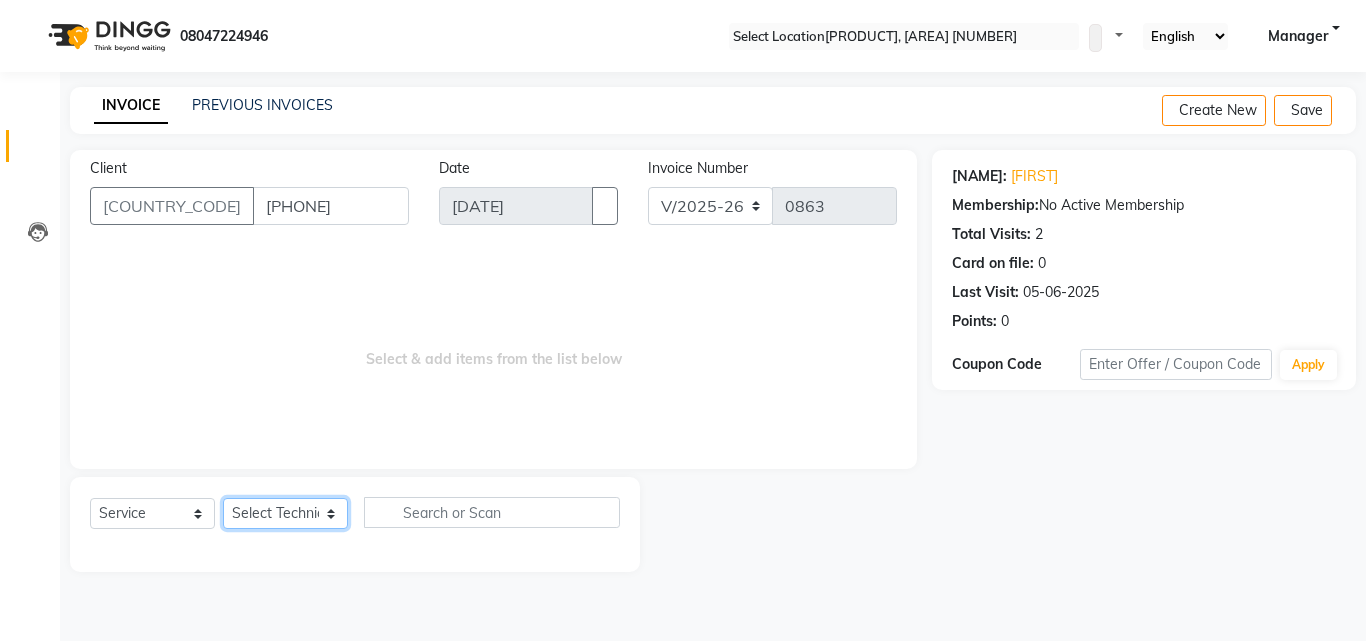 click on "Select Technician [NAME] [NAME] [NAME] [NAME] [NAME] [NAME] [NAME] [NAME]" at bounding box center (285, 513) 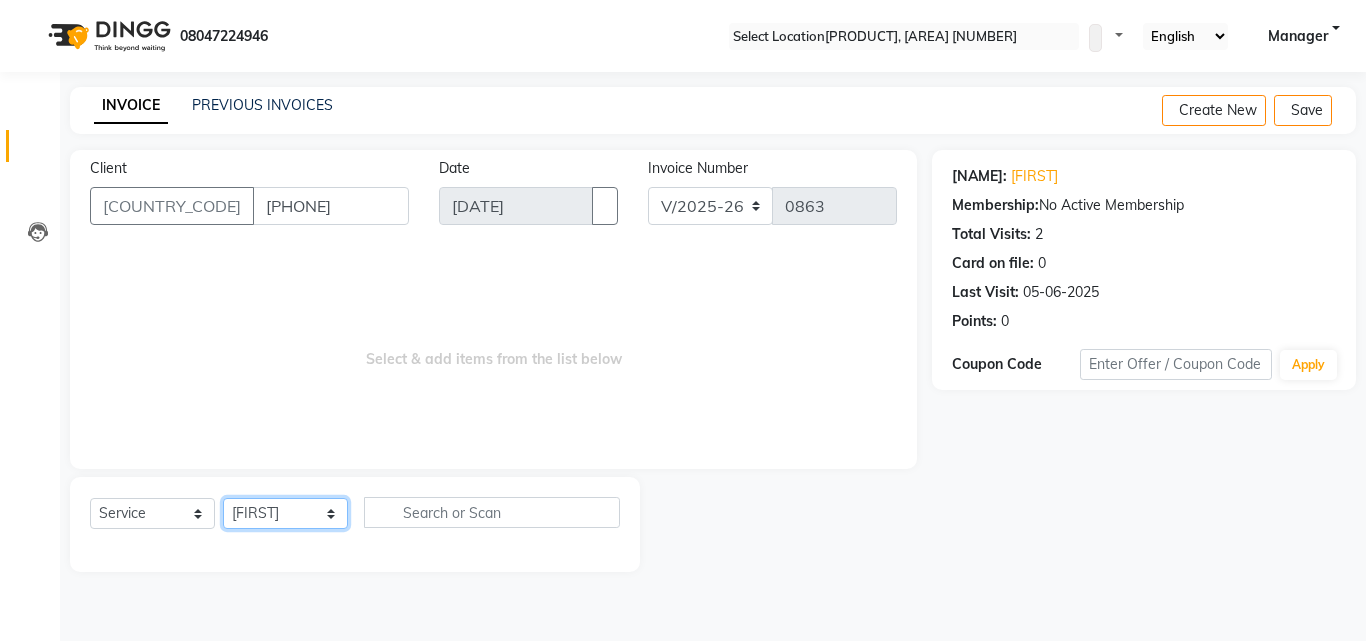 click on "Select Technician [NAME] [NAME] [NAME] [NAME] [NAME] [NAME] [NAME] [NAME]" at bounding box center [285, 513] 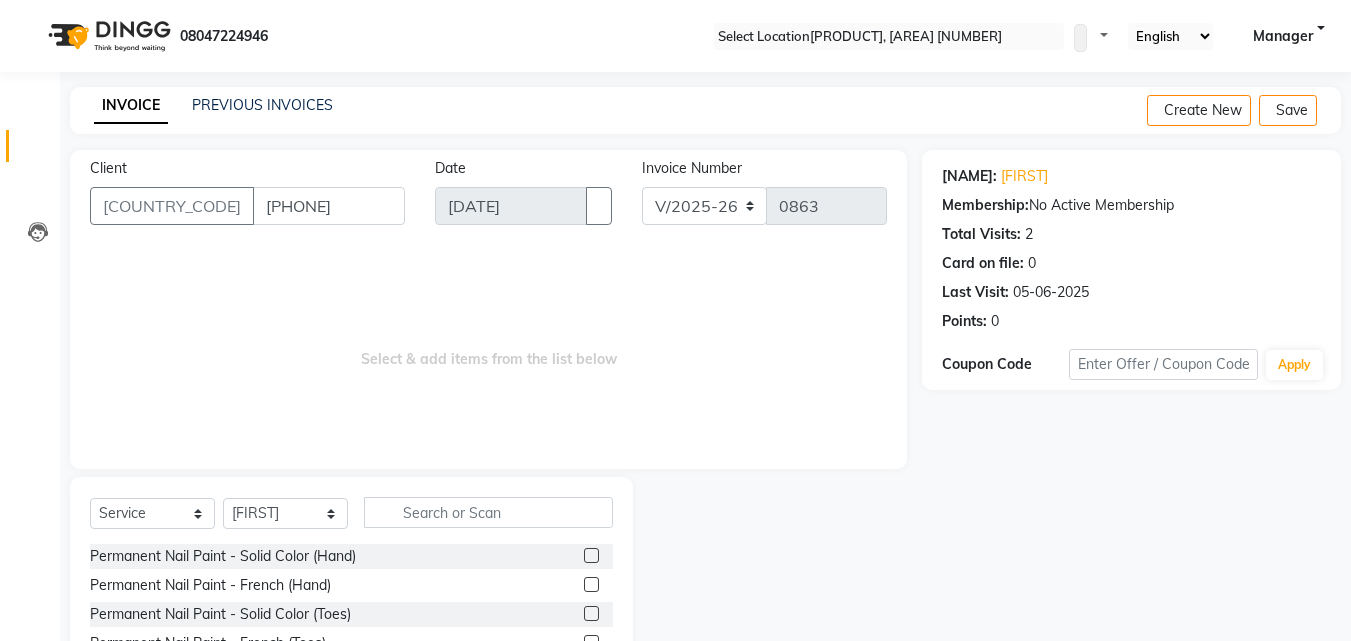 click on "Permanent Nail Paint - Solid Color (Hand)" at bounding box center (351, 556) 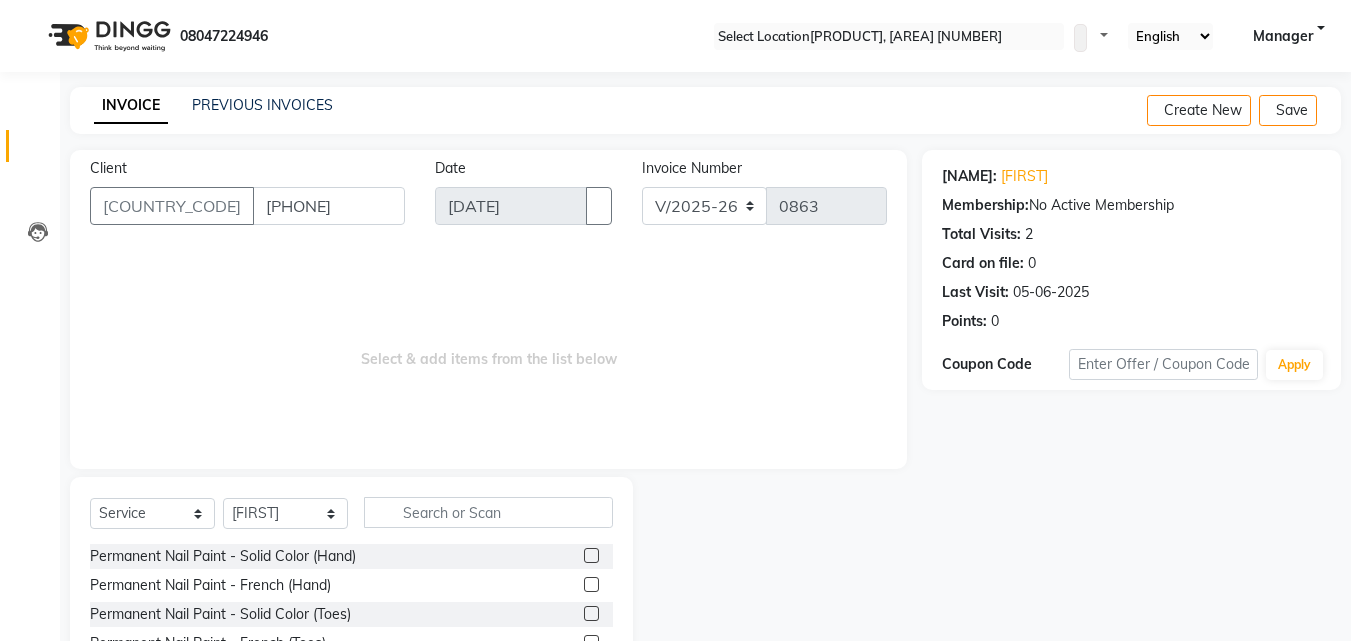 click at bounding box center [591, 555] 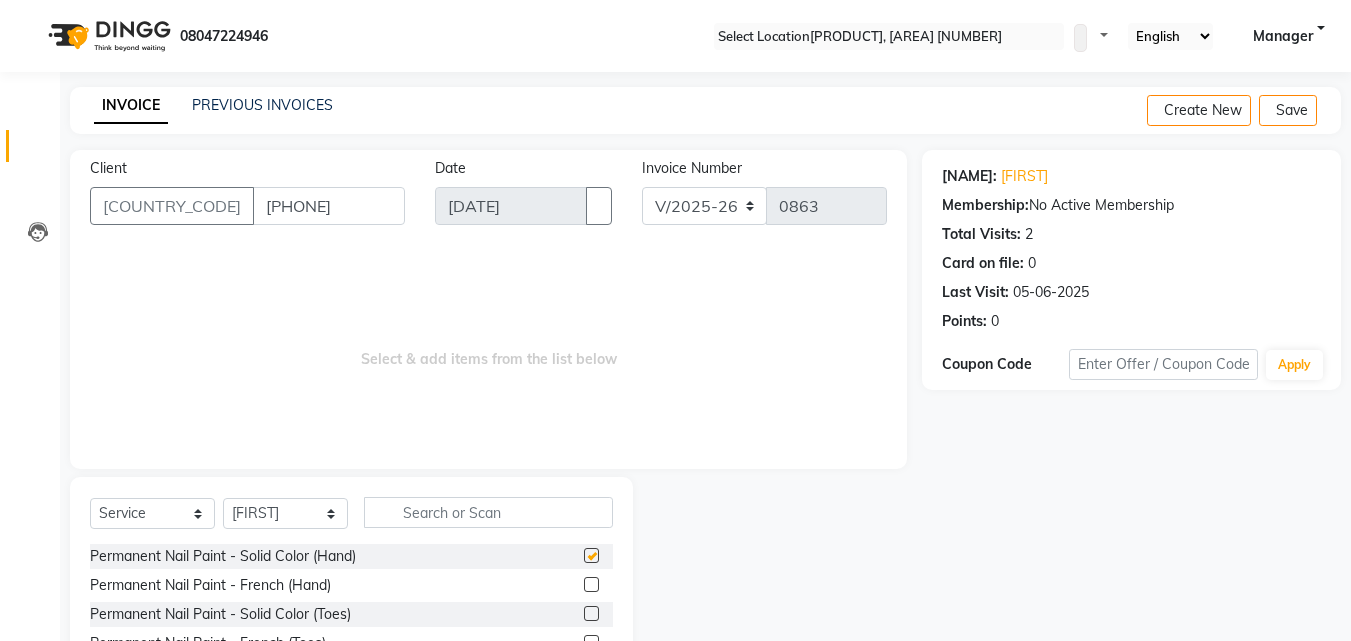 click at bounding box center [591, 555] 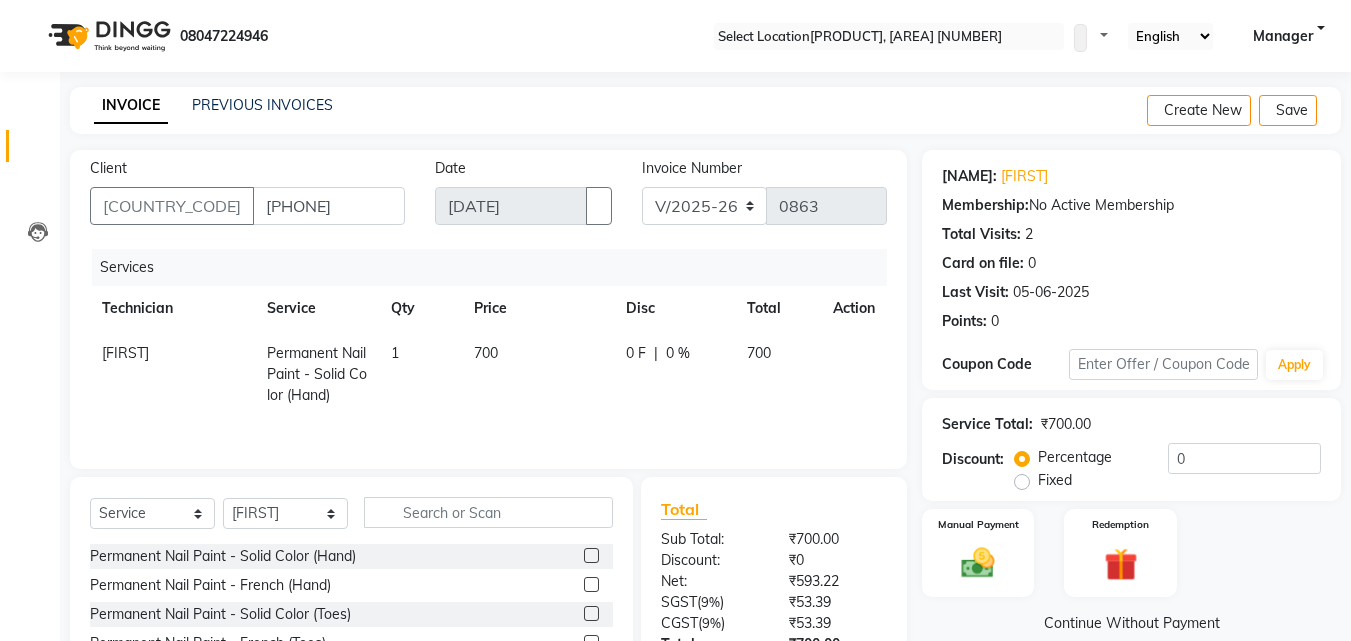 click on "700" at bounding box center [538, 374] 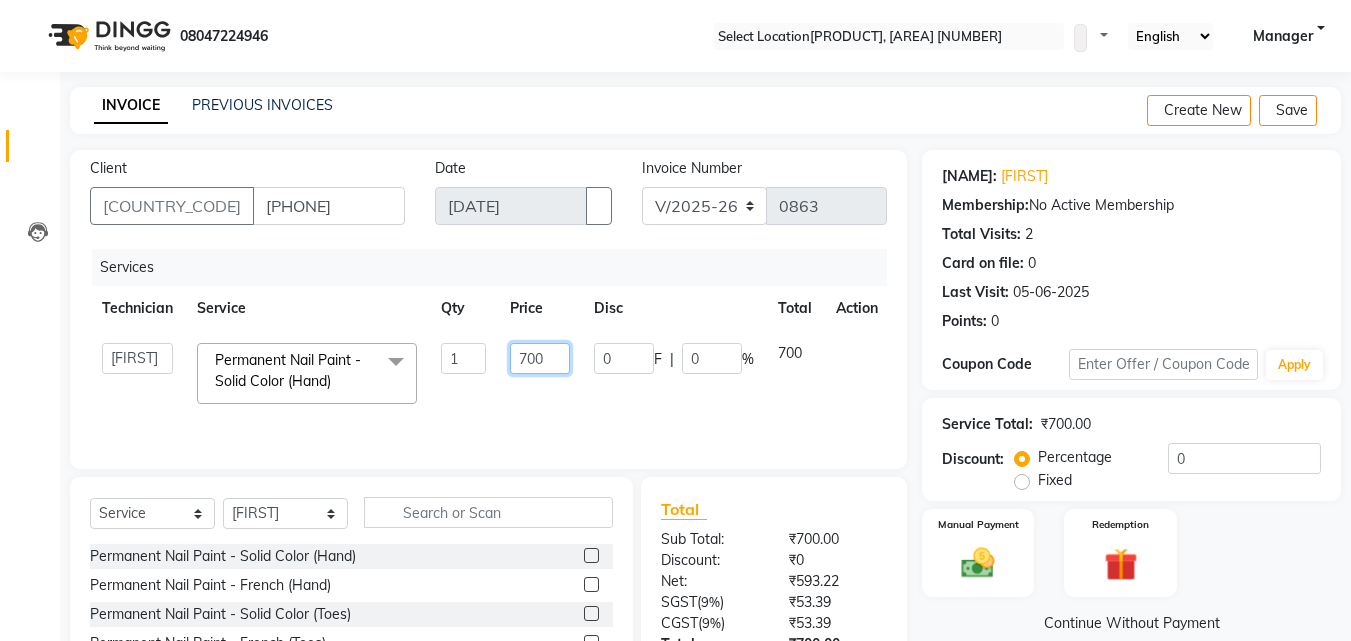 click on "700" at bounding box center [463, 358] 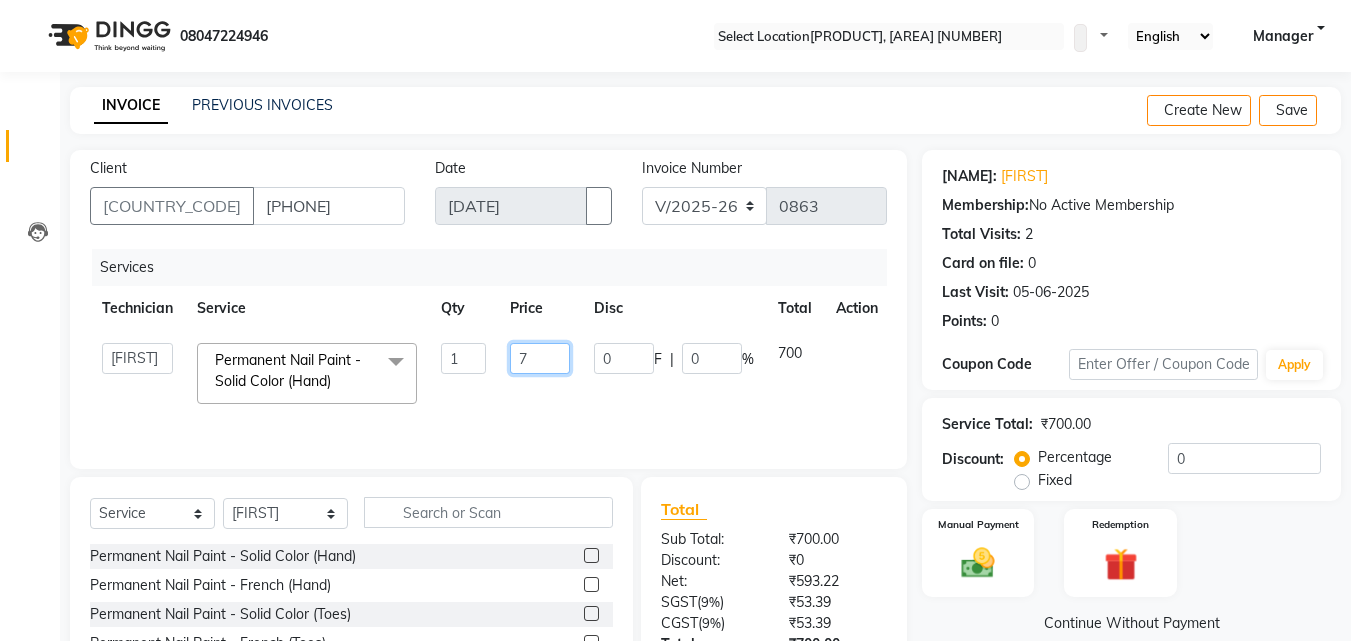 type 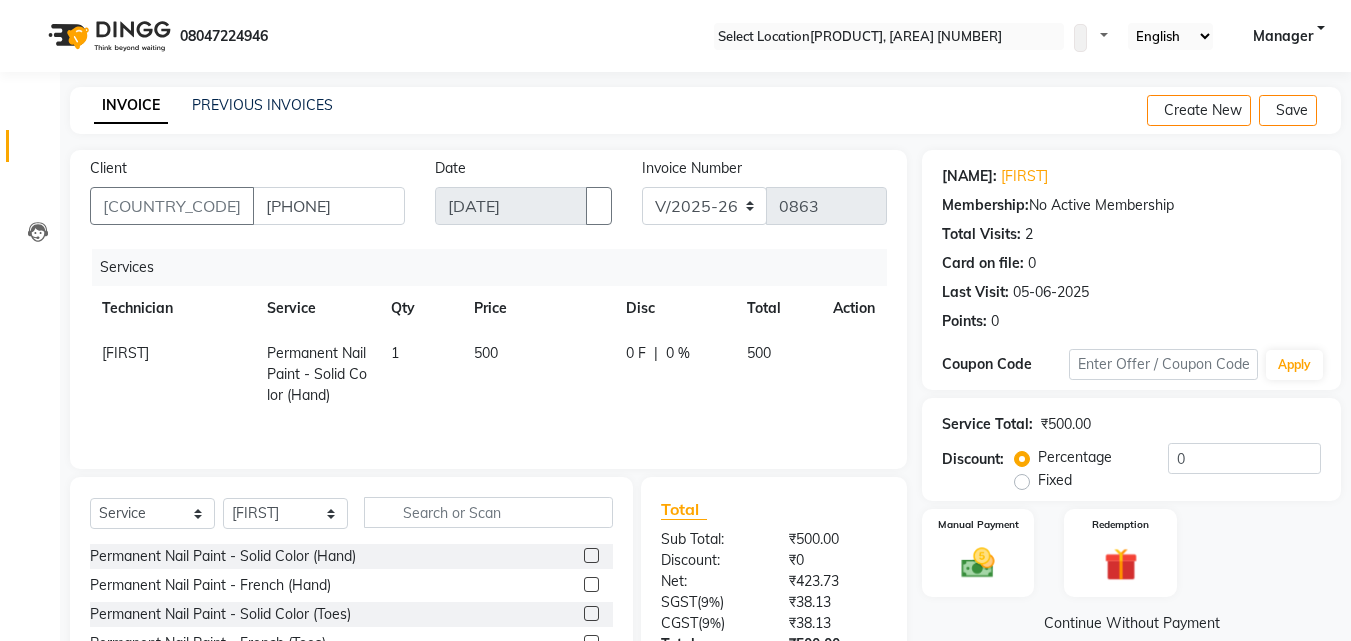 click on "[PRODUCT] - [PRODUCT] ([BODY_PART]) ([BODY_PART]) | [PERCENTAGE] [PERCENTAGE] [NUMBER]" at bounding box center (488, 374) 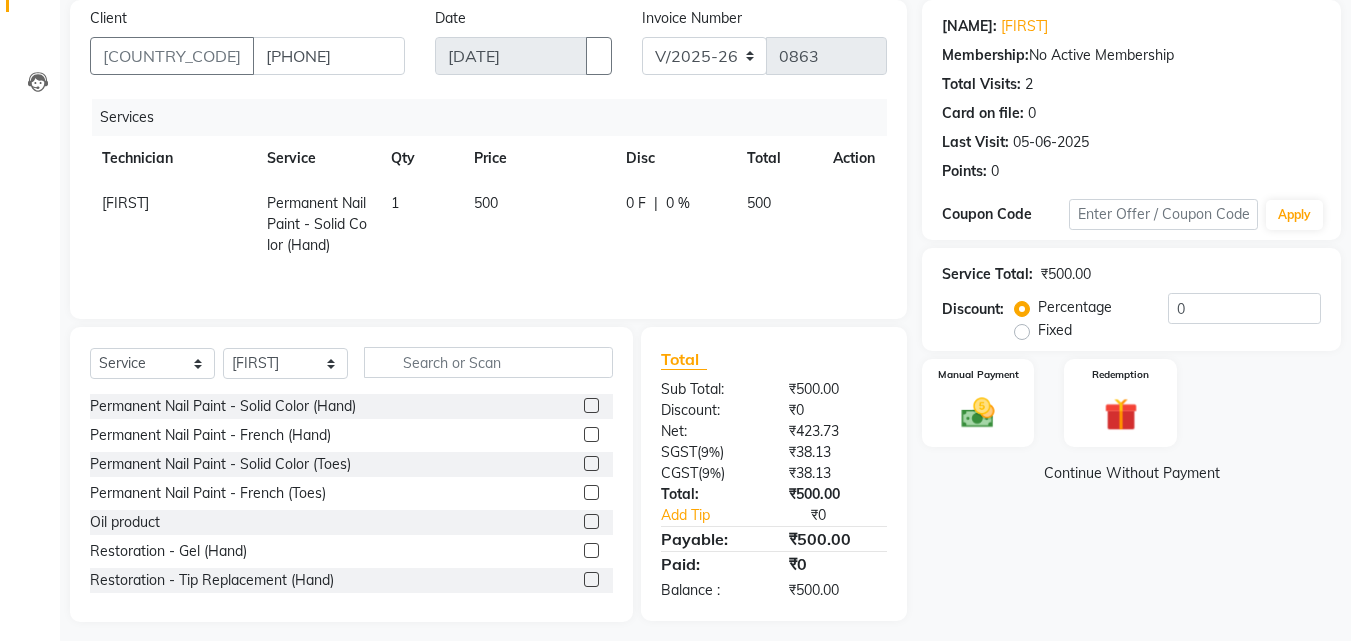 scroll, scrollTop: 160, scrollLeft: 0, axis: vertical 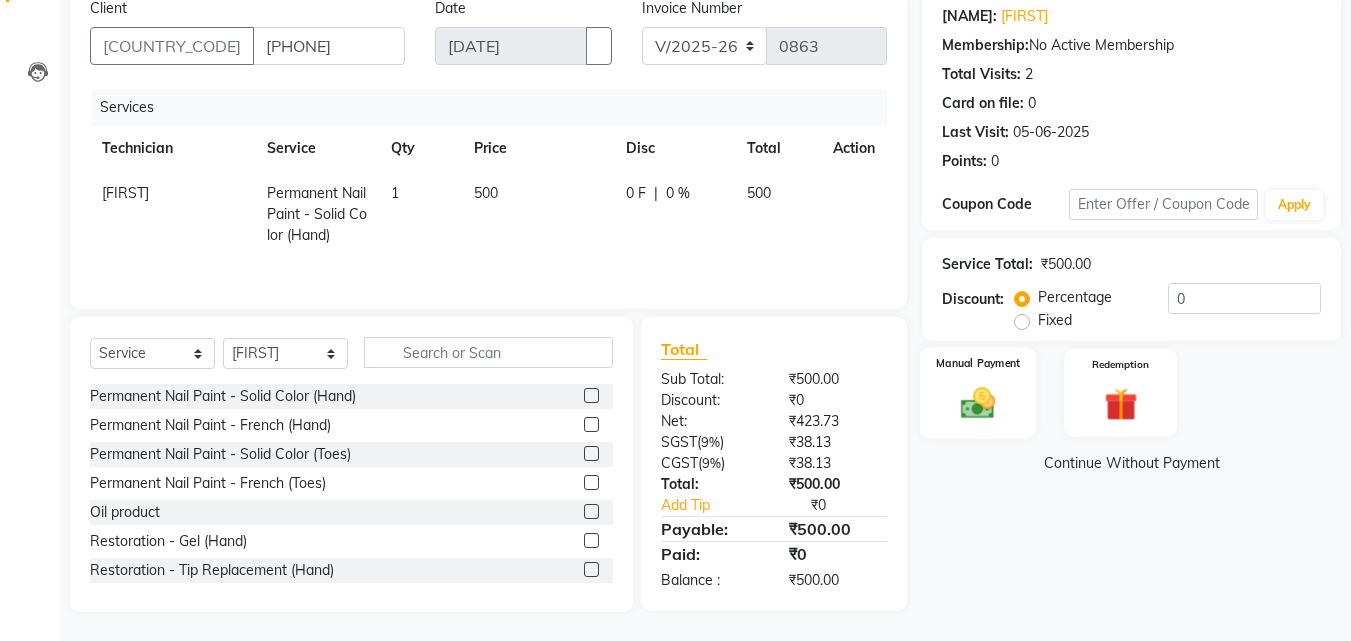 click on "Manual Payment" at bounding box center [978, 393] 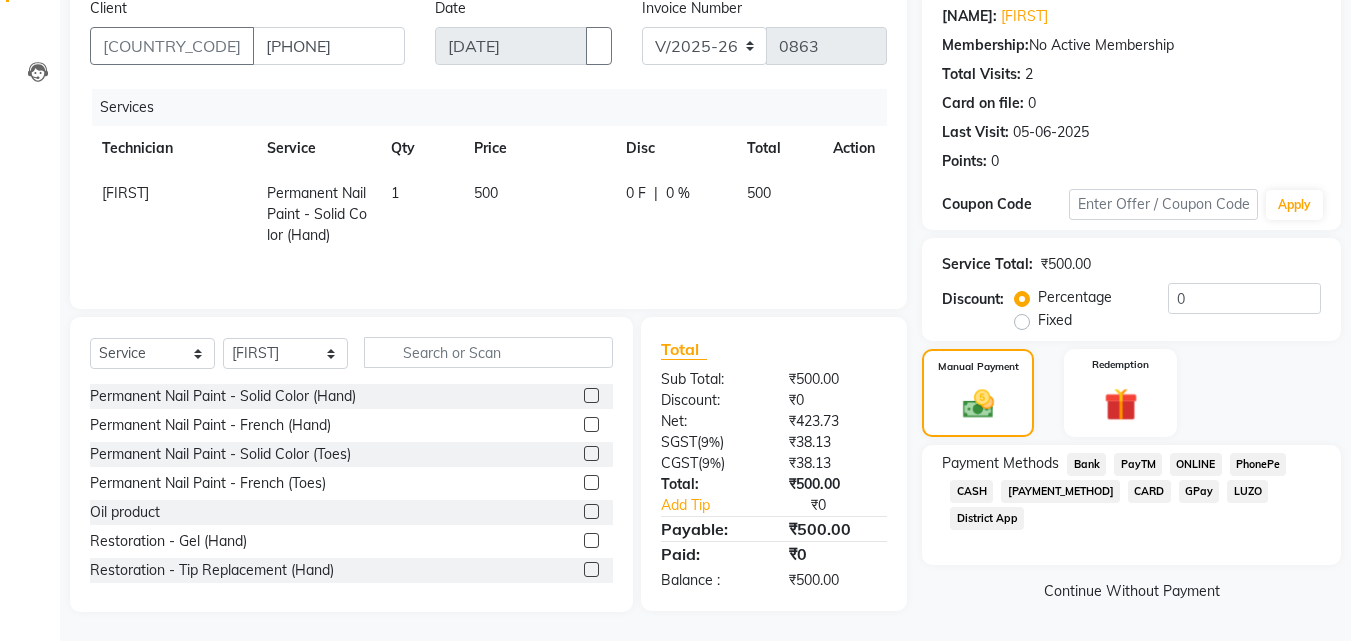 click on "CASH" at bounding box center (1086, 464) 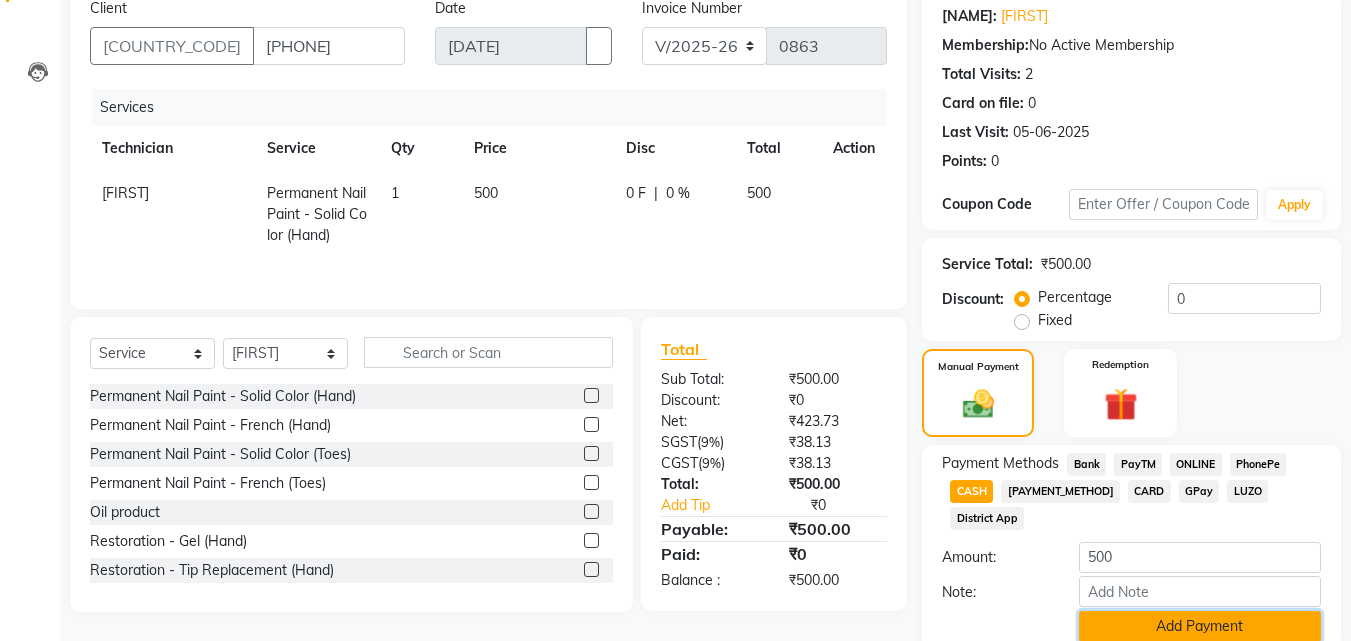 click on "Add Payment" at bounding box center (1200, 626) 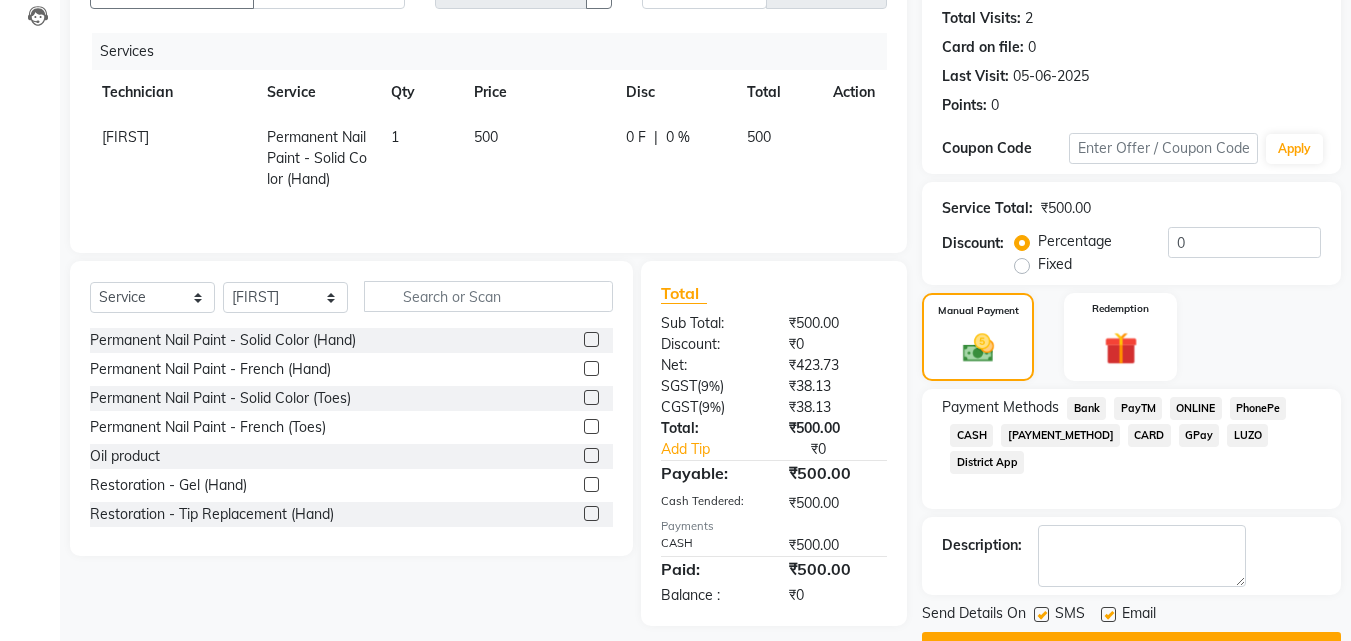 scroll, scrollTop: 275, scrollLeft: 0, axis: vertical 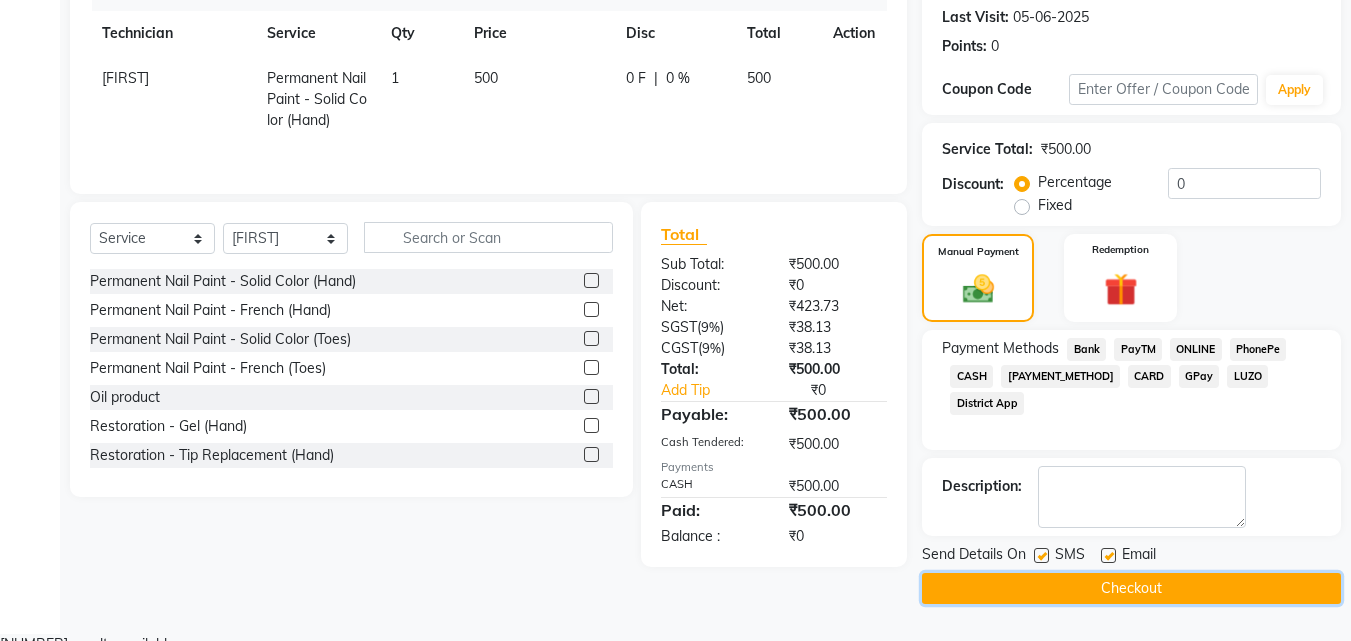 click on "Checkout" at bounding box center [1131, 588] 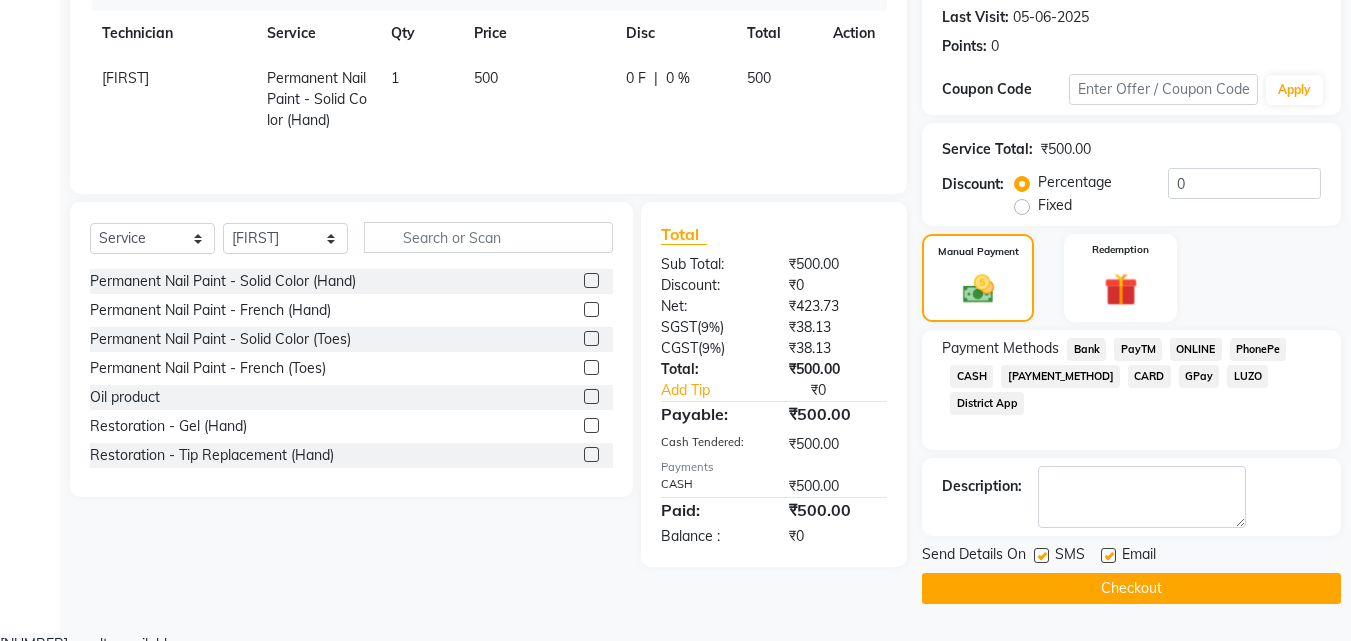 click on "Checkout" at bounding box center (1131, 588) 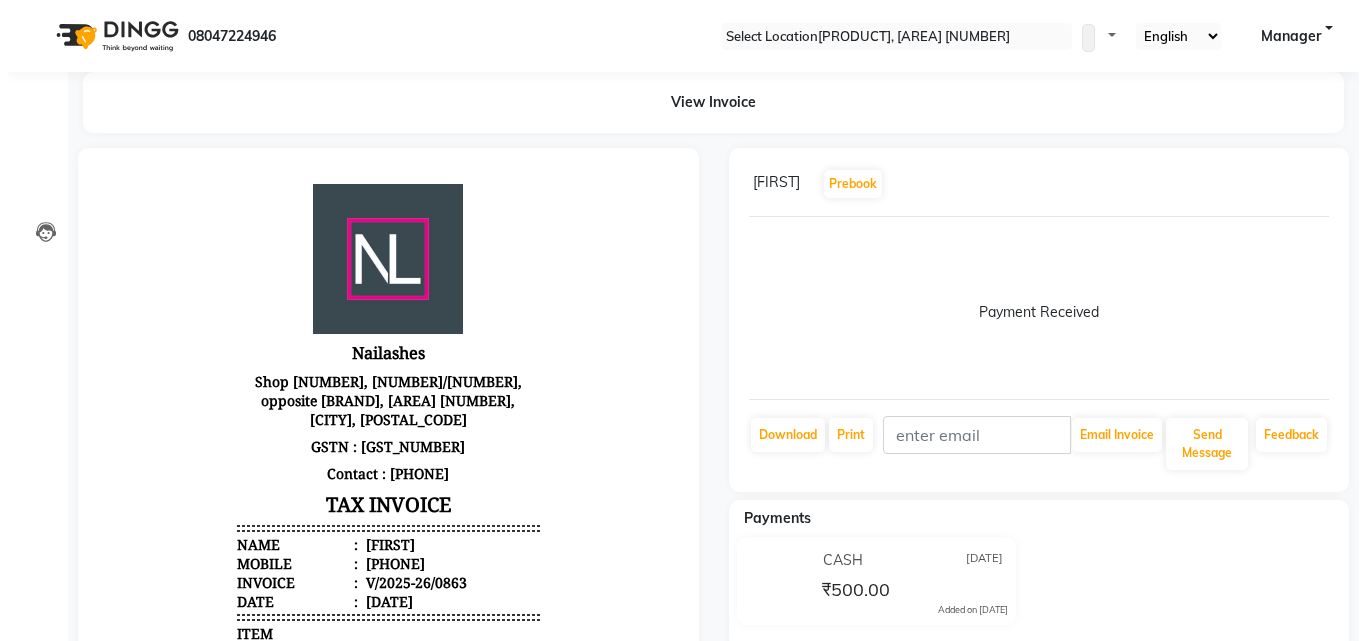 scroll, scrollTop: 0, scrollLeft: 0, axis: both 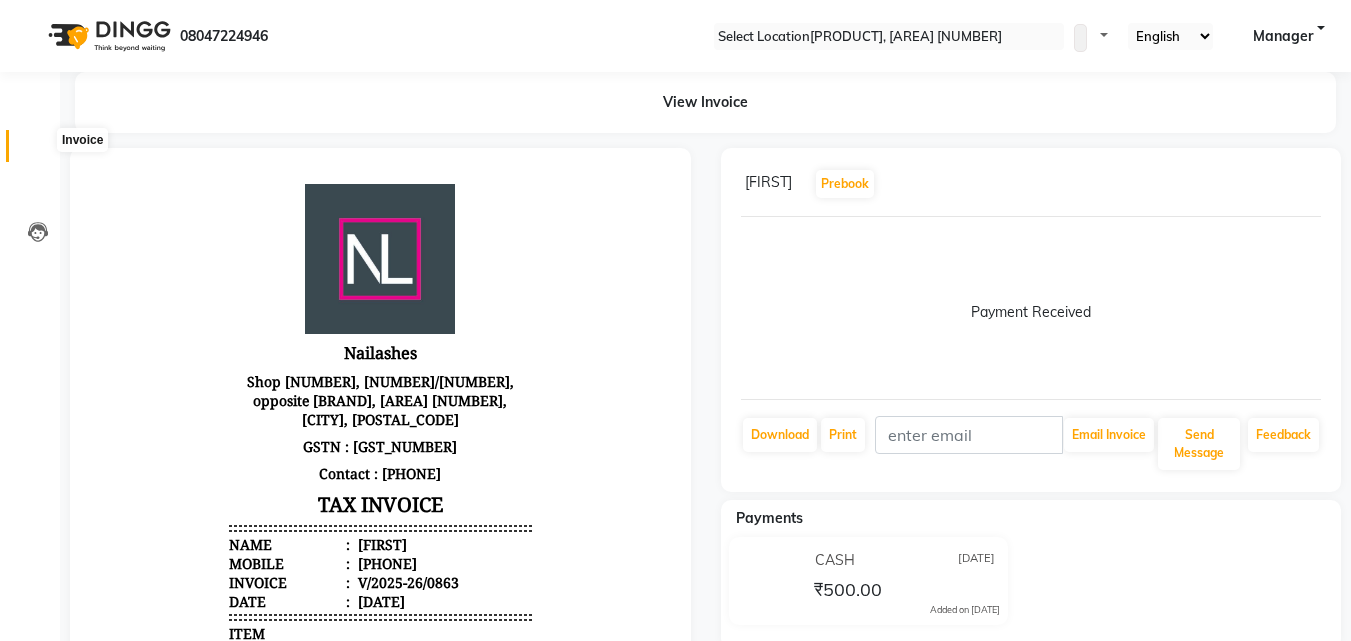 click at bounding box center [37, 151] 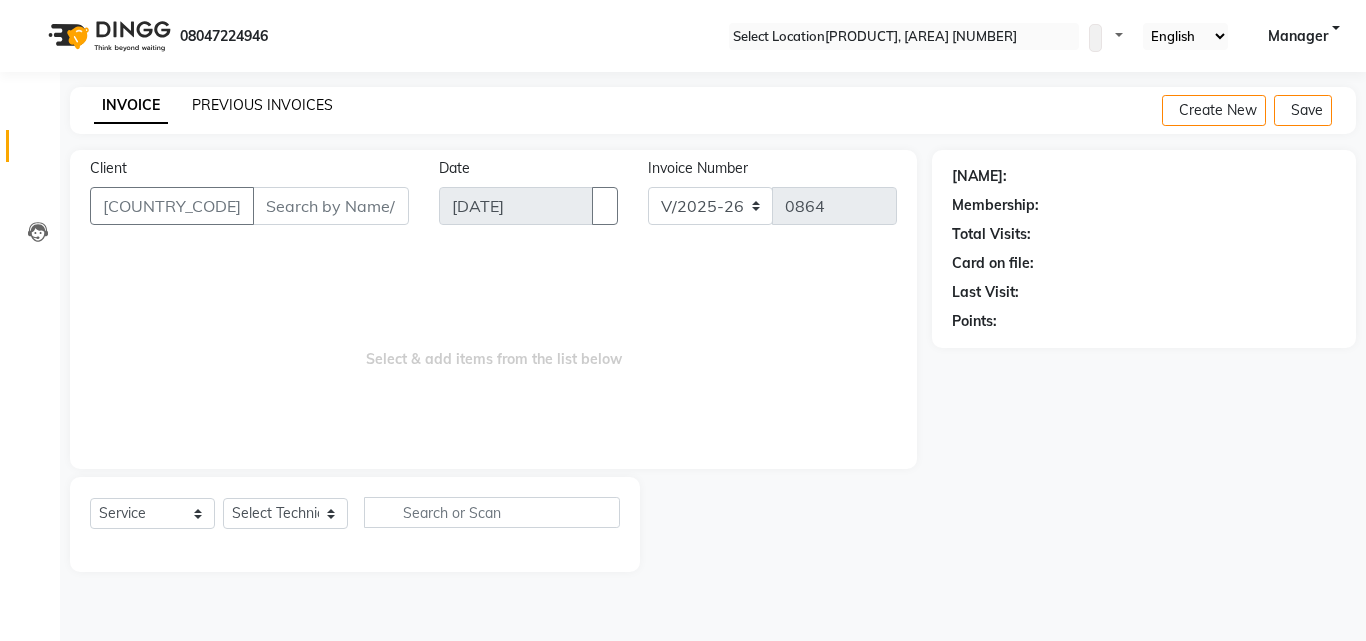 click on "PREVIOUS INVOICES" at bounding box center (262, 105) 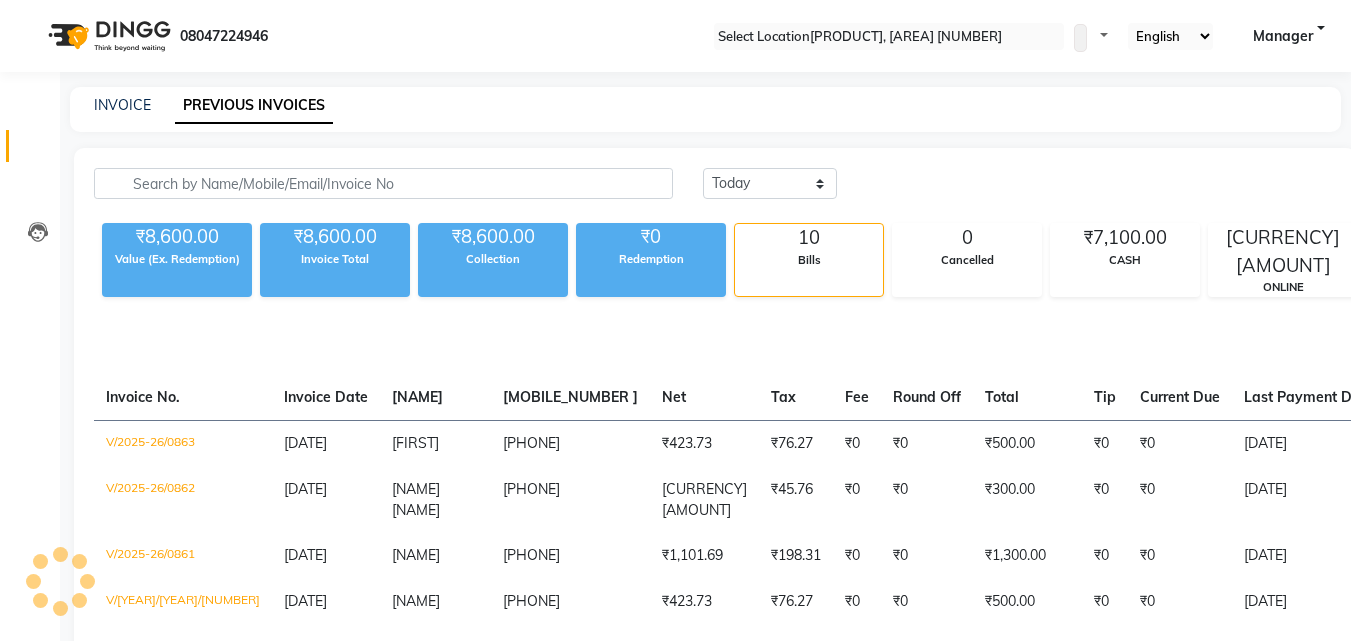 click on "Today [DATE] Custom Range Export [CURRENCY][AMOUNT] Value (Ex. Redemption) [CURRENCY][AMOUNT] Invoice Total  [CURRENCY][AMOUNT] Collection [CURRENCY][AMOUNT] Redemption [NUMBER] Bills [NUMBER] Cancelled [CURRENCY][AMOUNT] CASH [CURRENCY][AMOUNT] ONLINE  Invoice No.   Invoice Date   Client Name   Mobile No.   Net   Tax   Fee   Round Off   Total   Tip   Current Due   Last Payment Date   Payment Amount   Payment Methods   Cancel Reason   Status   V/[YEAR]/[YEAR]/[NUMBER]  [DATE] [NAME]   [PHONE] [CURRENCY][AMOUNT] [CURRENCY][AMOUNT]  [CURRENCY][AMOUNT]  [CURRENCY][AMOUNT] [CURRENCY][AMOUNT] [CURRENCY][AMOUNT] [CURRENCY][AMOUNT] [DATE] [CURRENCY][AMOUNT]  CASH - PAID  V/[YEAR]/[YEAR]/[NUMBER]  [DATE] [NAME]  [NAME] [PHONE] [CURRENCY][AMOUNT] [CURRENCY][AMOUNT]  [CURRENCY][AMOUNT]  [CURRENCY][AMOUNT] [CURRENCY][AMOUNT] [CURRENCY][AMOUNT] [CURRENCY][AMOUNT] [DATE] [CURRENCY][AMOUNT]  CASH - PAID  V/[YEAR]/[YEAR]/[NUMBER]  [DATE] [NAME]   [PHONE] [CURRENCY][AMOUNT] [CURRENCY][AMOUNT]  [CURRENCY][AMOUNT]  [CURRENCY][AMOUNT] [CURRENCY][AMOUNT] [CURRENCY][AMOUNT] [CURRENCY][AMOUNT] [DATE] [CURRENCY][AMOUNT]  CASH - PAID  V/[YEAR]/[YEAR]/[NUMBER]  [DATE] [NAME]   [PHONE] [CURRENCY][AMOUNT] [CURRENCY][AMOUNT]  [CURRENCY][AMOUNT]  [CURRENCY][AMOUNT] [CURRENCY][AMOUNT] [CURRENCY][AMOUNT] [CURRENCY][AMOUNT] [DATE] [CURRENCY][AMOUNT]  CASH - PAID  V/[YEAR]/[YEAR]/[NUMBER]  [DATE] [NAME]   [PHONE] [CURRENCY][AMOUNT] [CURRENCY][AMOUNT]  [CURRENCY][AMOUNT]  [CURRENCY][AMOUNT] [CURRENCY][AMOUNT] [CURRENCY][AMOUNT] [CURRENCY][AMOUNT] [DATE] [CURRENCY][AMOUNT]" at bounding box center [715, 594] 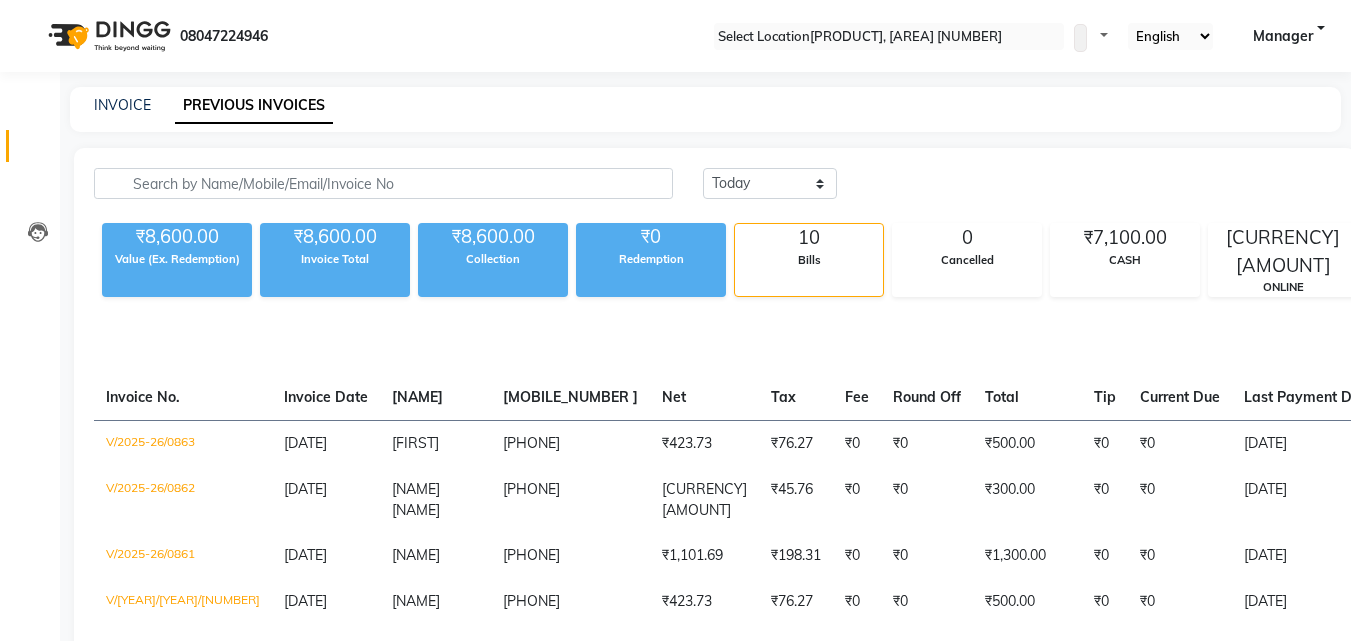 click on "INVOICE PREVIOUS INVOICES Today Yesterday Custom Range Export ₹8,600.00 Value (Ex. Redemption) ₹8,600.00 Invoice Total  ₹8,600.00 Collection ₹0 Redemption 10 Bills 0 Cancelled ₹7,100.00 CASH ₹1,500.00 ONLINE  Invoice No.   Invoice Date   Client Name   Mobile No.   Net   Tax   Fee   Round Off   Total   Tip   Current Due   Last Payment Date   Payment Amount   Payment Methods   Cancel Reason   Status   V/2025-26/0863  01-07-2025 [NAME]   [PHONE] ₹423.73 ₹76.27  ₹0  ₹0 ₹500.00 ₹0 ₹0 01-07-2025 ₹500.00  CASH - PAID  V/2025-26/0862  01-07-2025 [NAME]  [LAST] [PHONE] ₹254.24 ₹45.76  ₹0  ₹0 ₹300.00 ₹0 ₹0 01-07-2025 ₹300.00  CASH - PAID  V/2025-26/0861  01-07-2025 [NAME]   [PHONE] ₹1,101.69 ₹198.31  ₹0  ₹0 ₹1,300.00 ₹0 ₹0 01-07-2025 ₹1,300.00  CASH - PAID  V/2025-26/0860  01-07-2025 [NAME]   [PHONE] ₹423.73 ₹76.27  ₹0  ₹0 ₹500.00 ₹0 ₹0 01-07-2025 ₹500.00  CASH - PAID  V/2025-26/0859  01-07-2025 [NAME]   [PHONE] ₹1,016.95 ₹0" at bounding box center (705, 578) 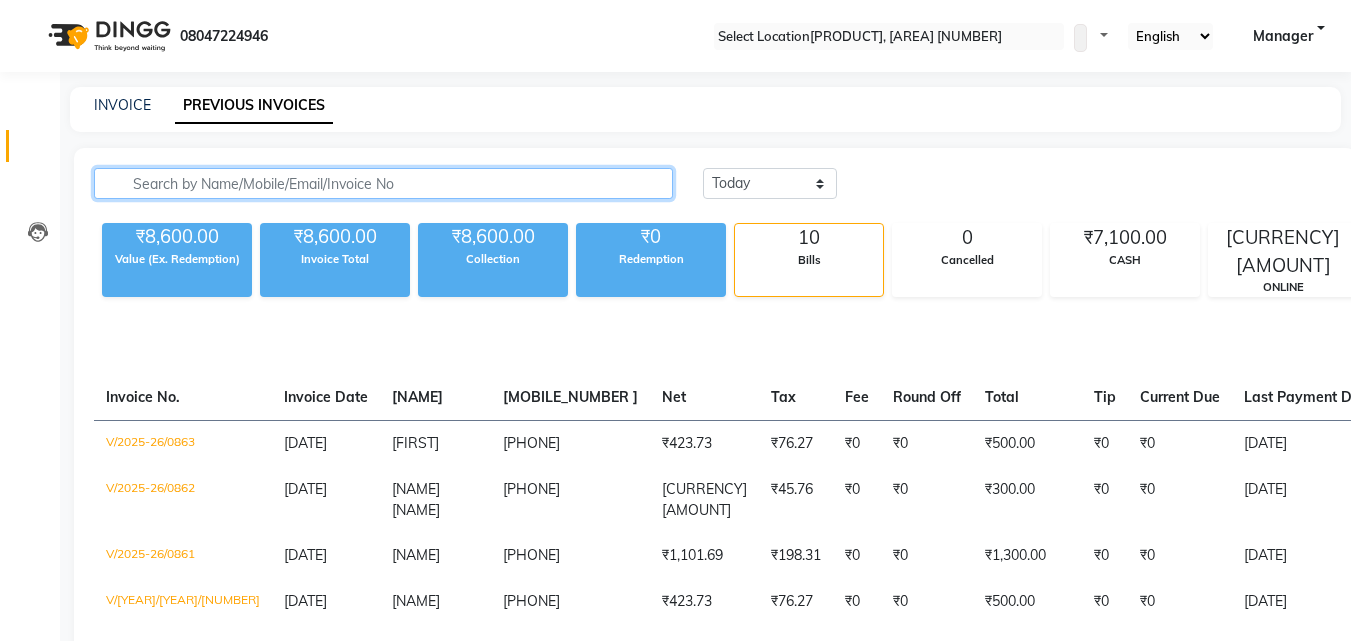 click at bounding box center (383, 183) 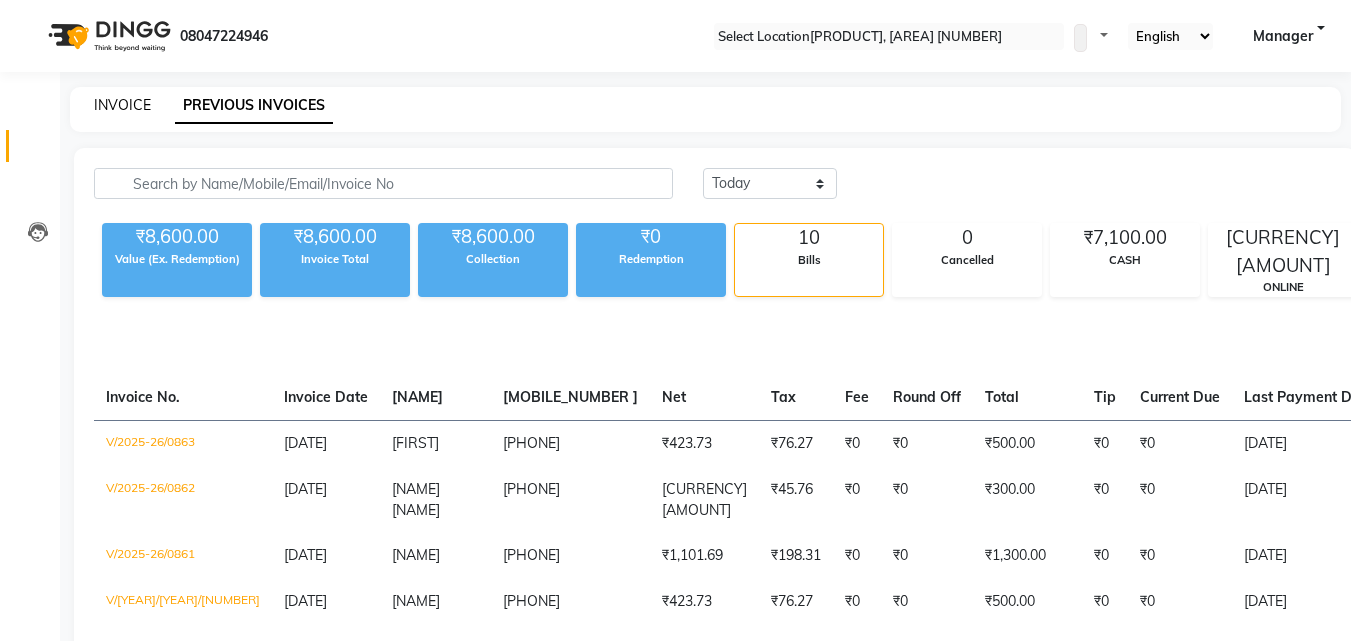 click on "INVOICE" at bounding box center [122, 105] 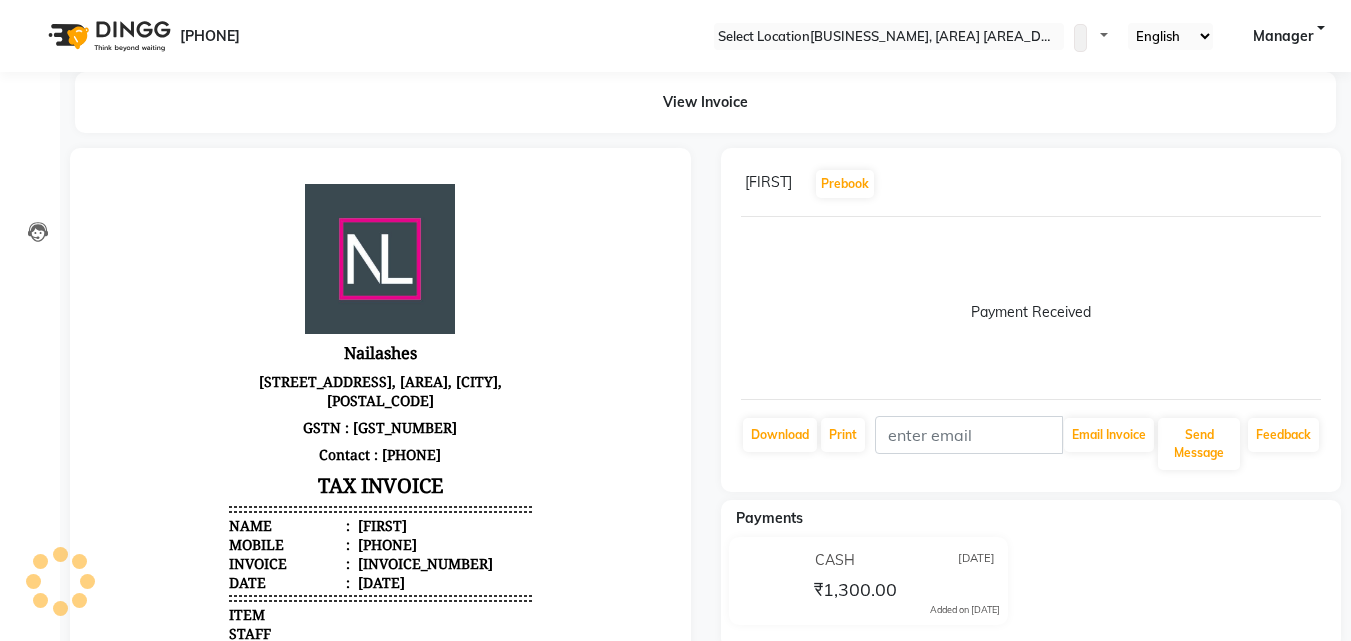 scroll, scrollTop: 0, scrollLeft: 0, axis: both 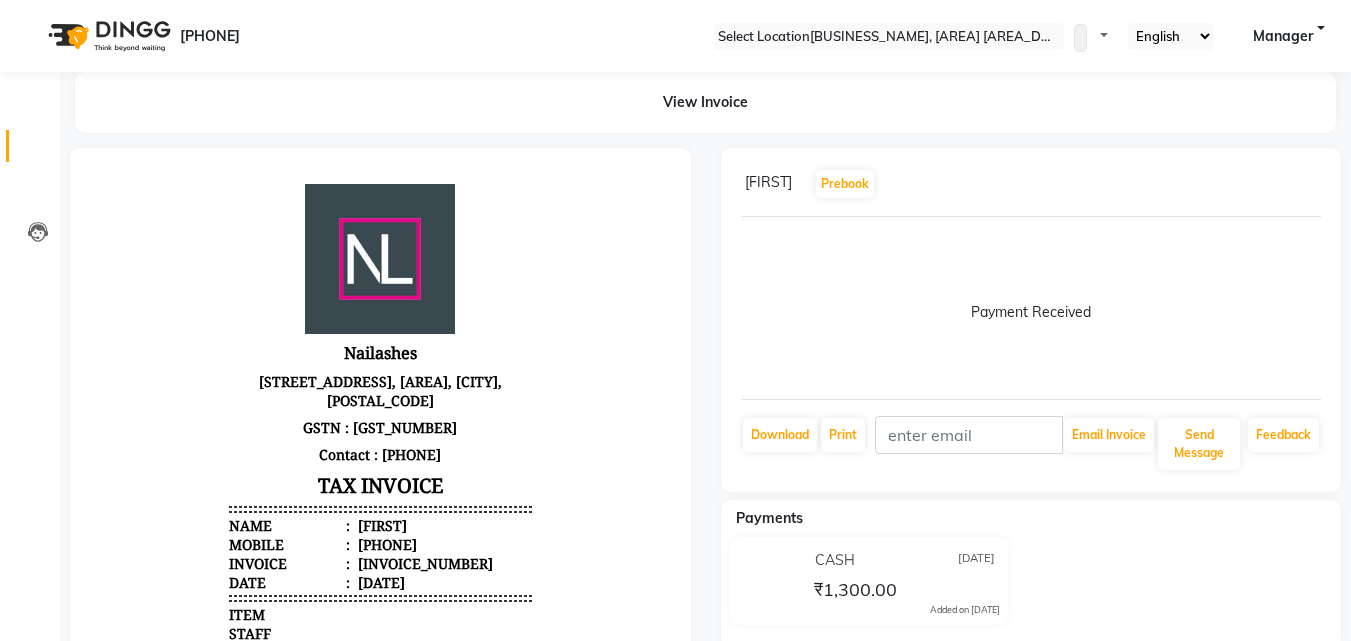 click on "Invoice" at bounding box center [30, 146] 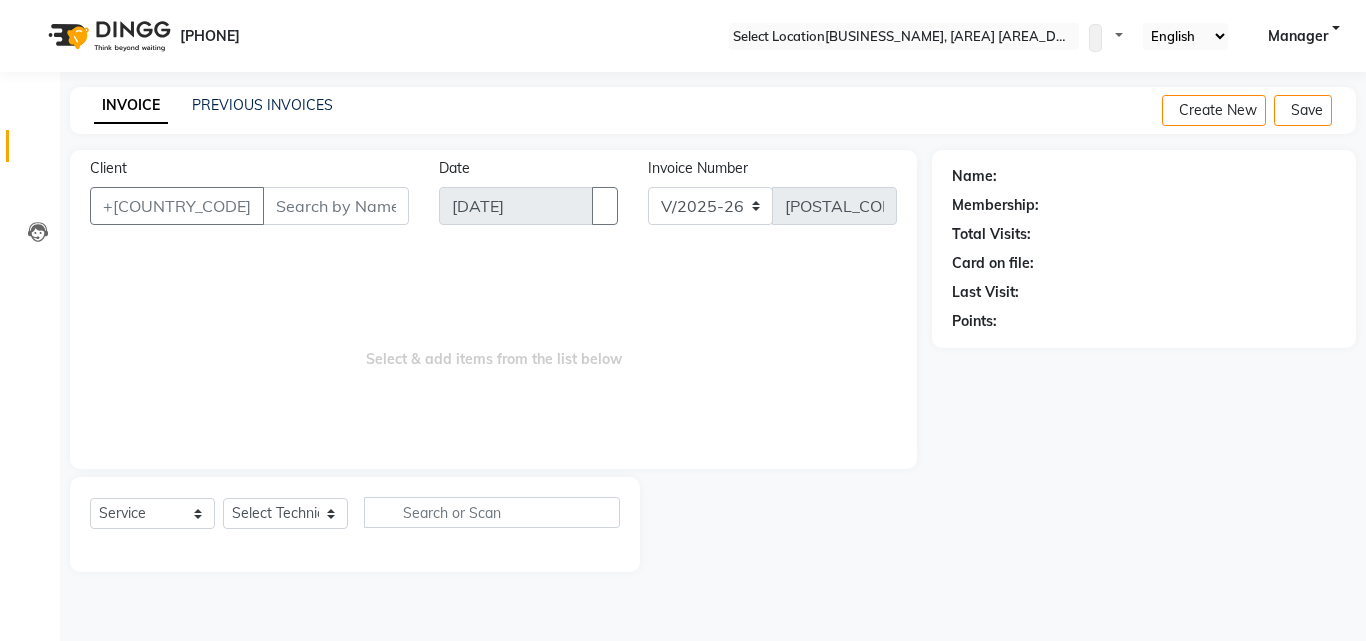 click on "Client" at bounding box center [336, 206] 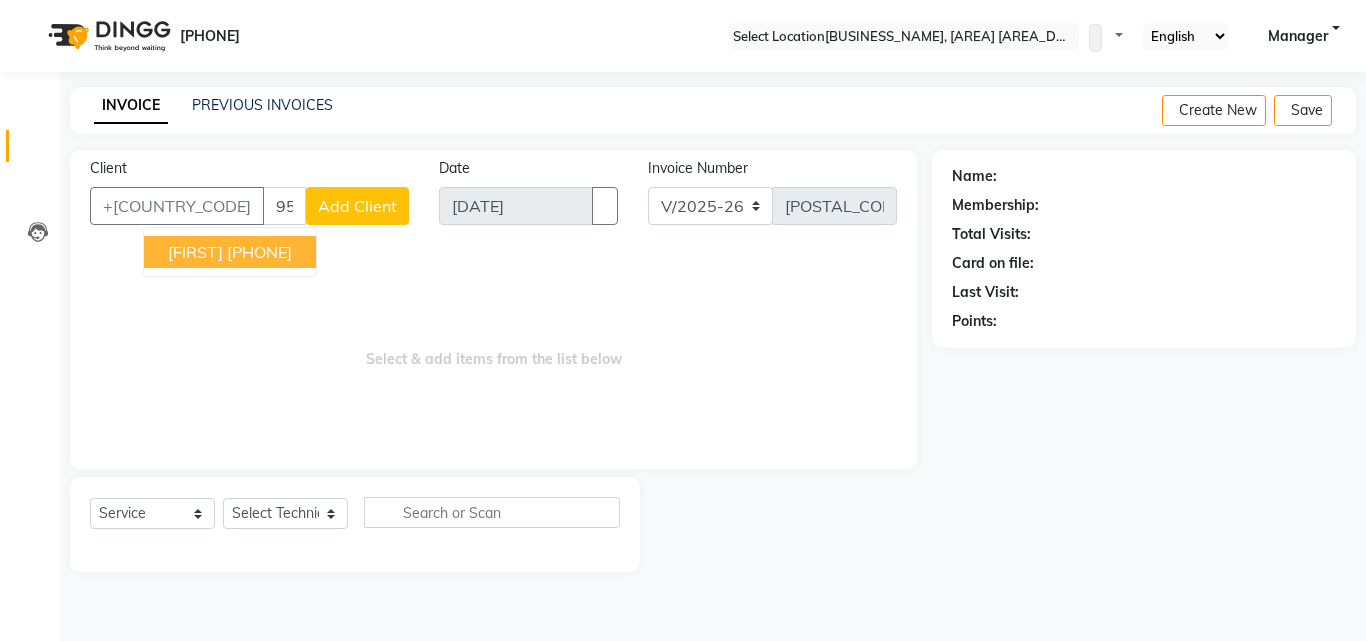 click on "95******85" at bounding box center [259, 252] 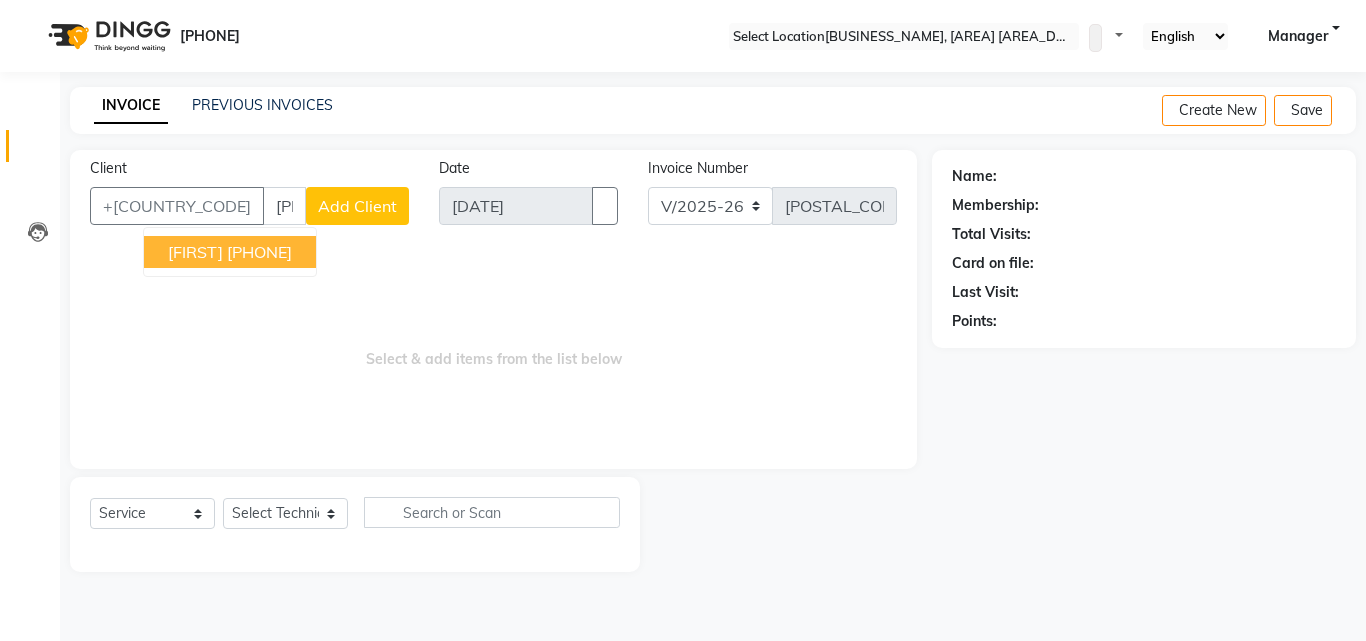click on "Select & add items from the list below" at bounding box center (493, 349) 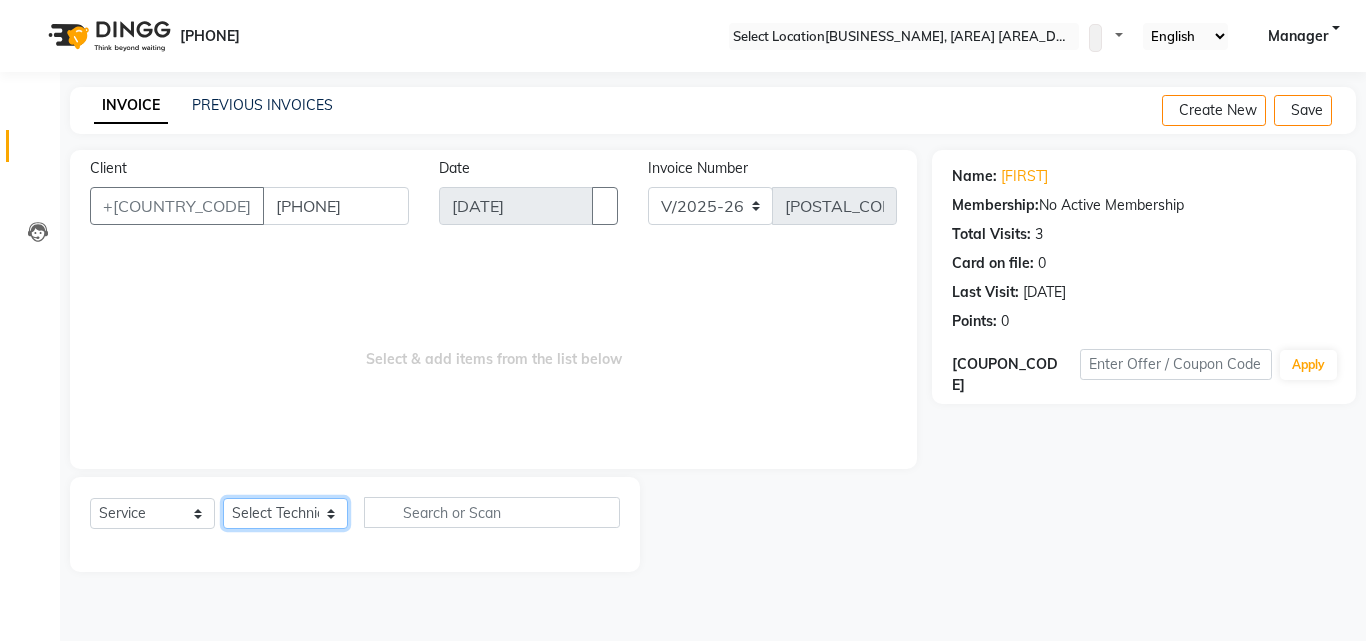 click on "Select Technician [NAME] [NAME] [NAME] [NAME] [NAME] [NAME] [NAME] [NAME]" at bounding box center [285, 513] 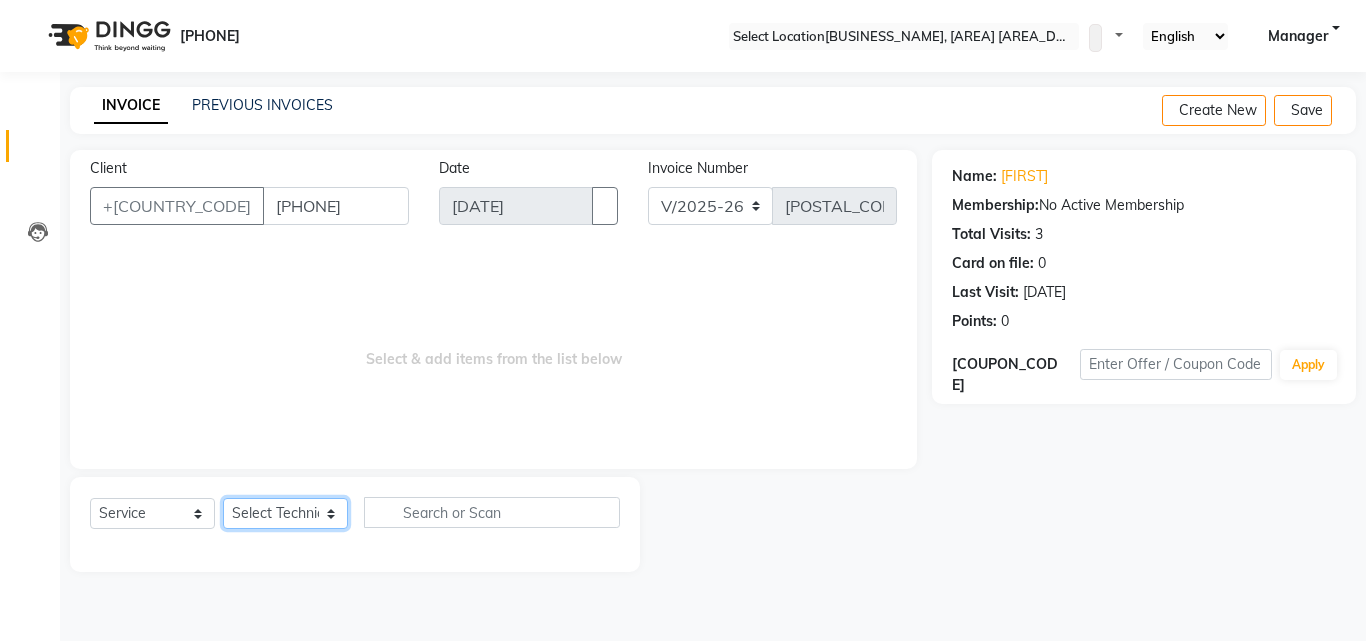 select on "65819" 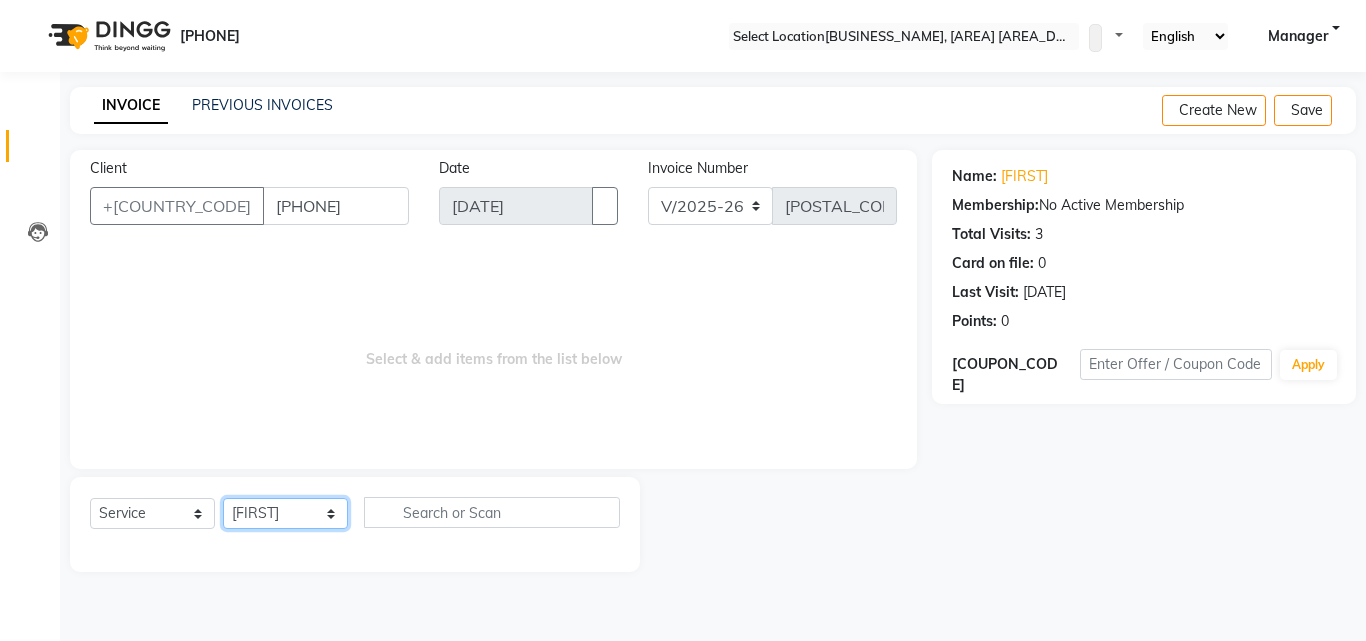 click on "Select Technician [NAME] [NAME] [NAME] [NAME] [NAME] [NAME] [NAME] [NAME]" at bounding box center [285, 513] 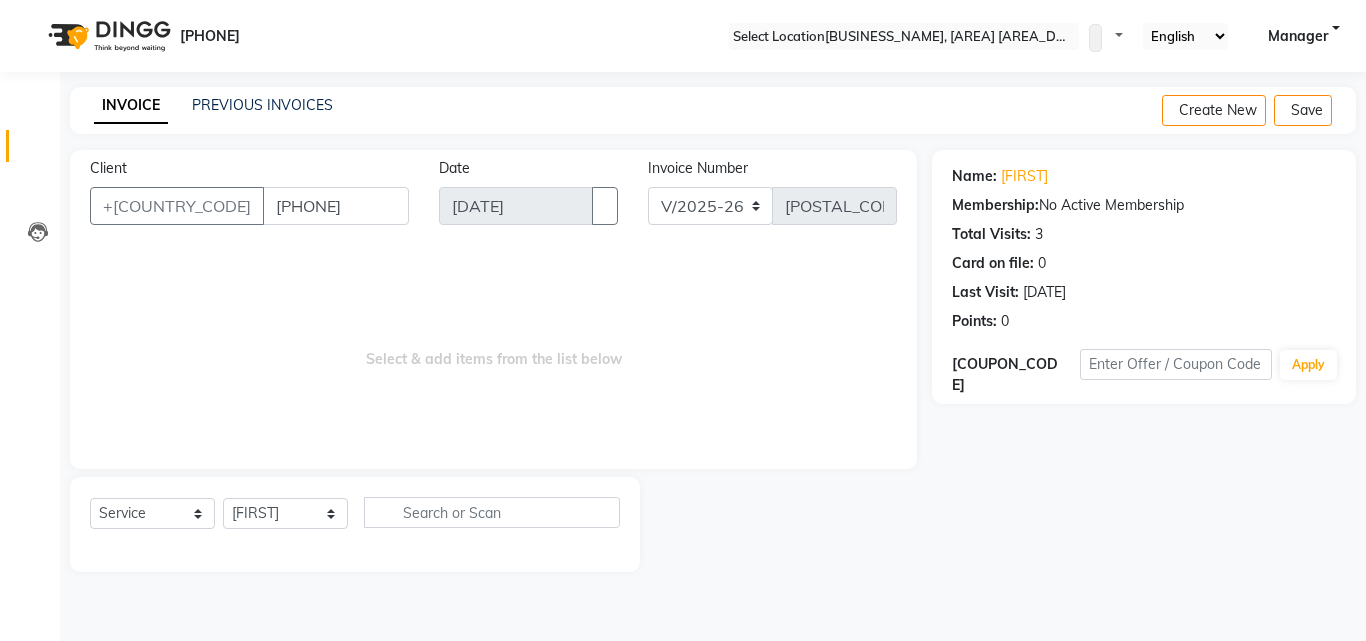 drag, startPoint x: 298, startPoint y: 498, endPoint x: 367, endPoint y: 520, distance: 72.42237 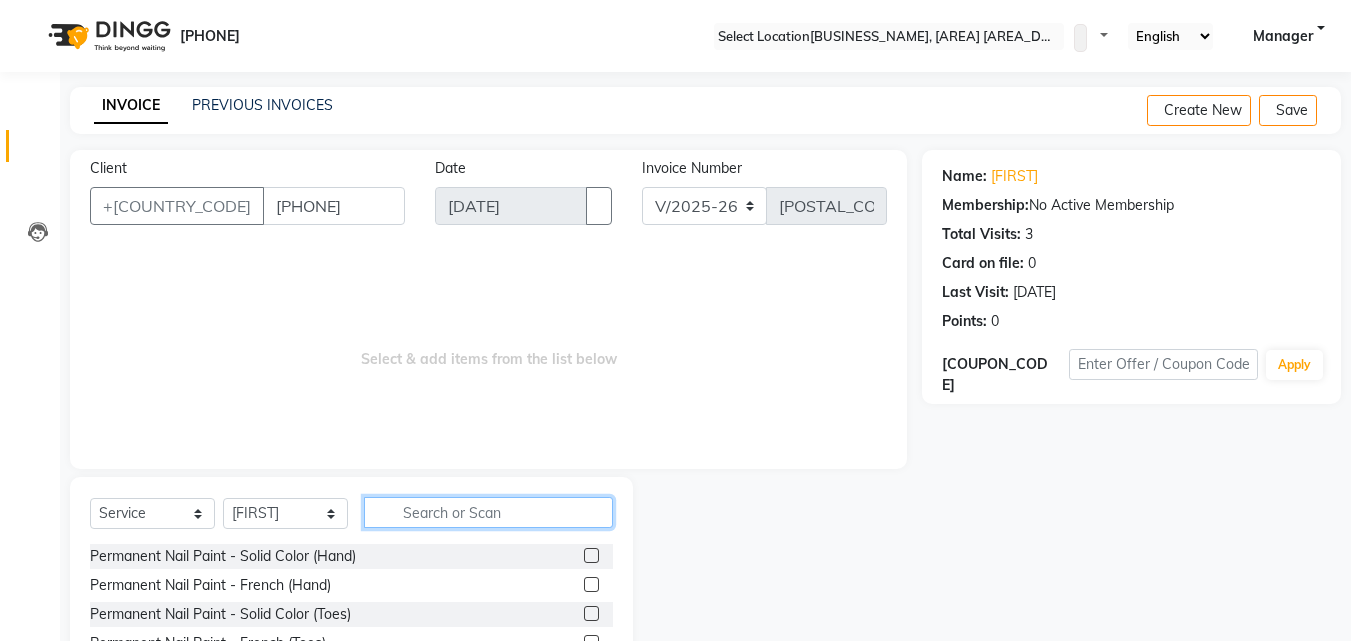 click at bounding box center (488, 512) 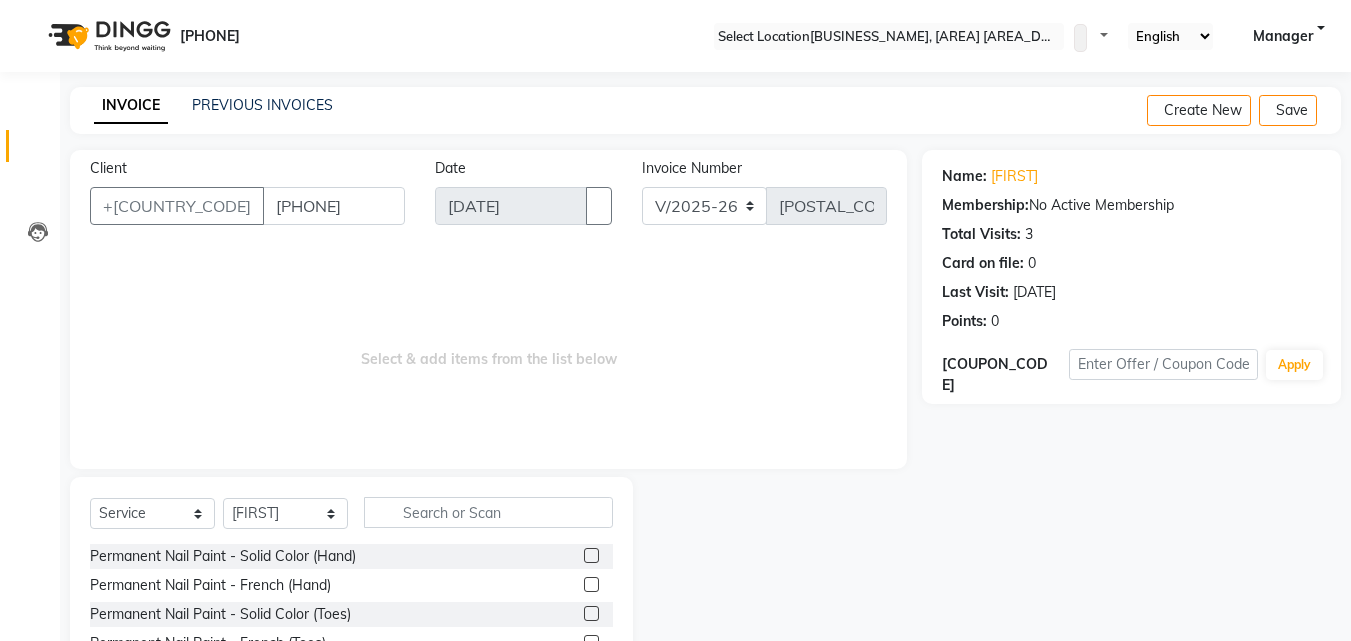click at bounding box center (591, 555) 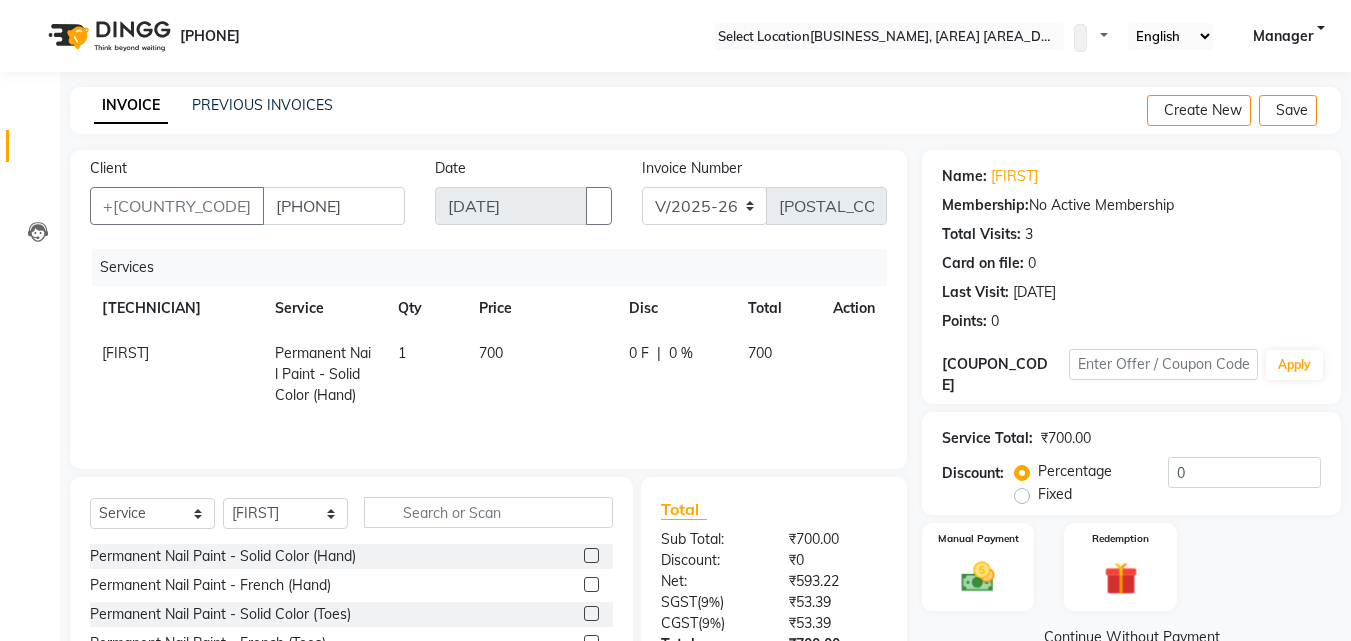 click on "700" at bounding box center [541, 374] 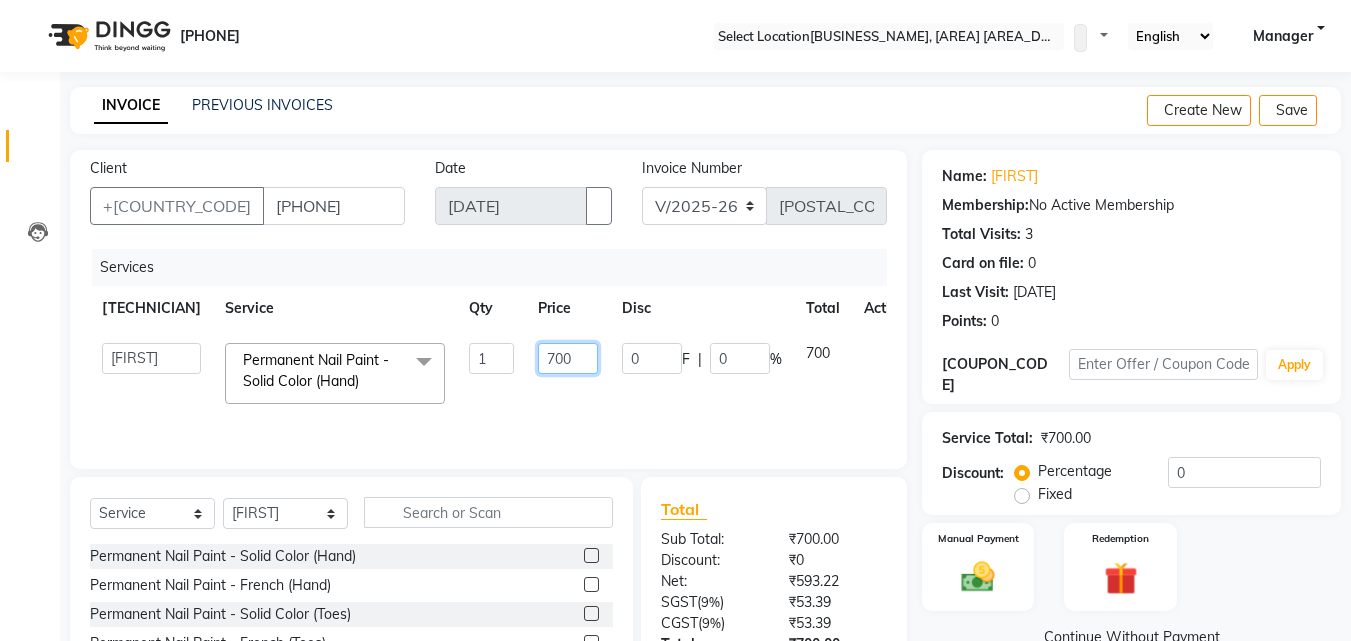 click on "700" at bounding box center [491, 358] 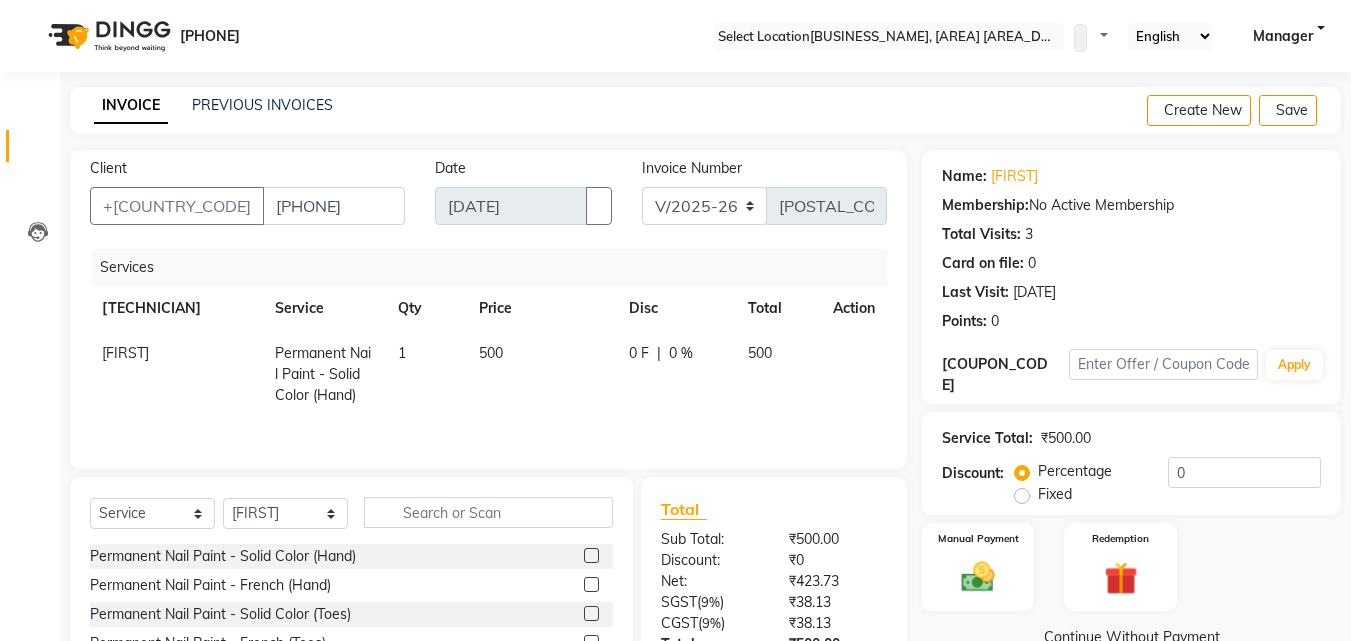 click on "500" at bounding box center [541, 374] 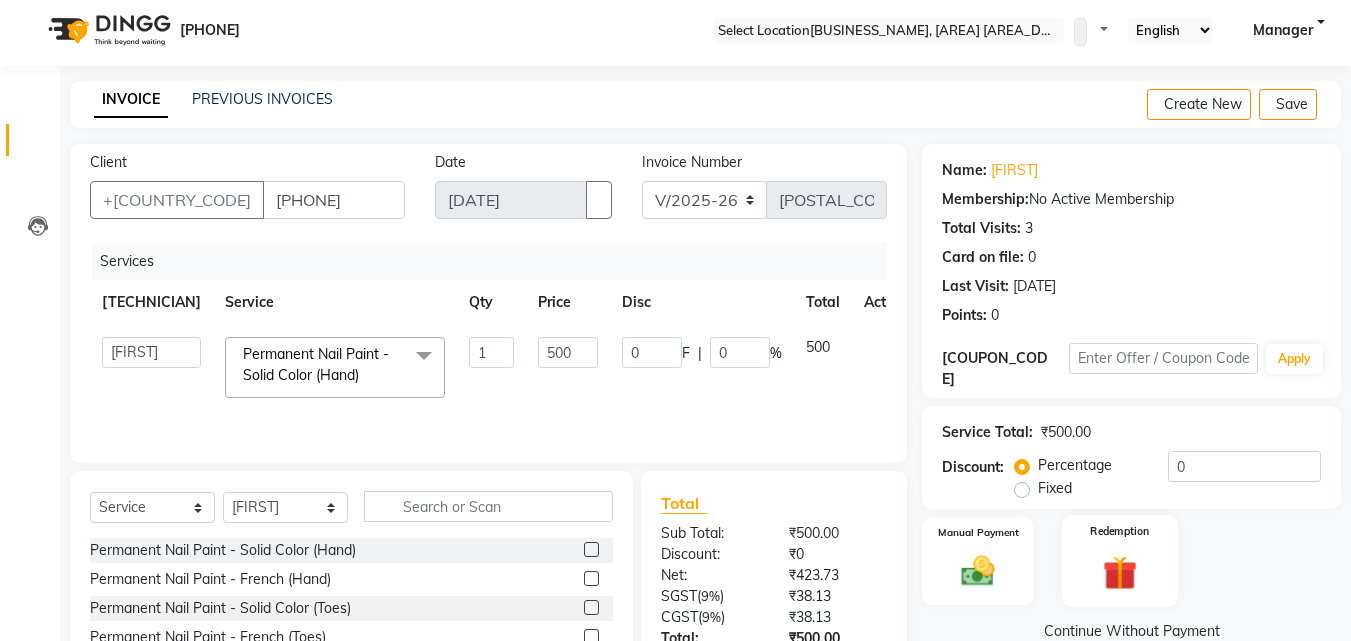 scroll, scrollTop: 100, scrollLeft: 0, axis: vertical 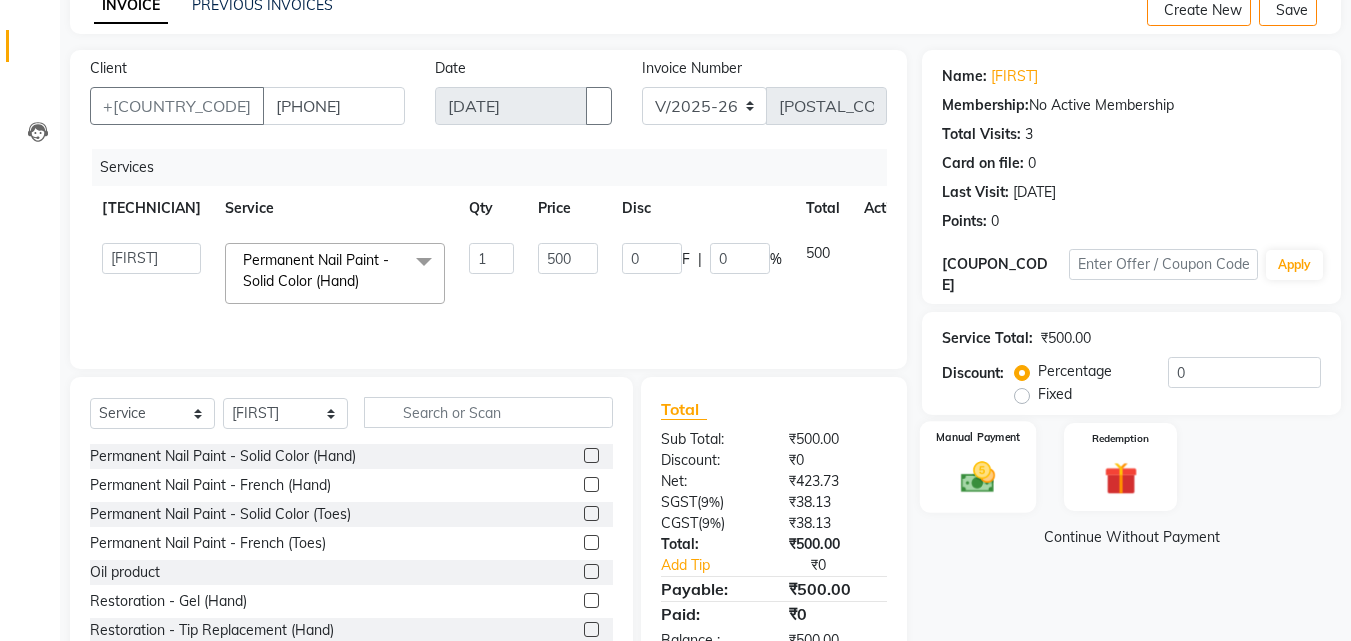 click on "Manual Payment" at bounding box center [978, 467] 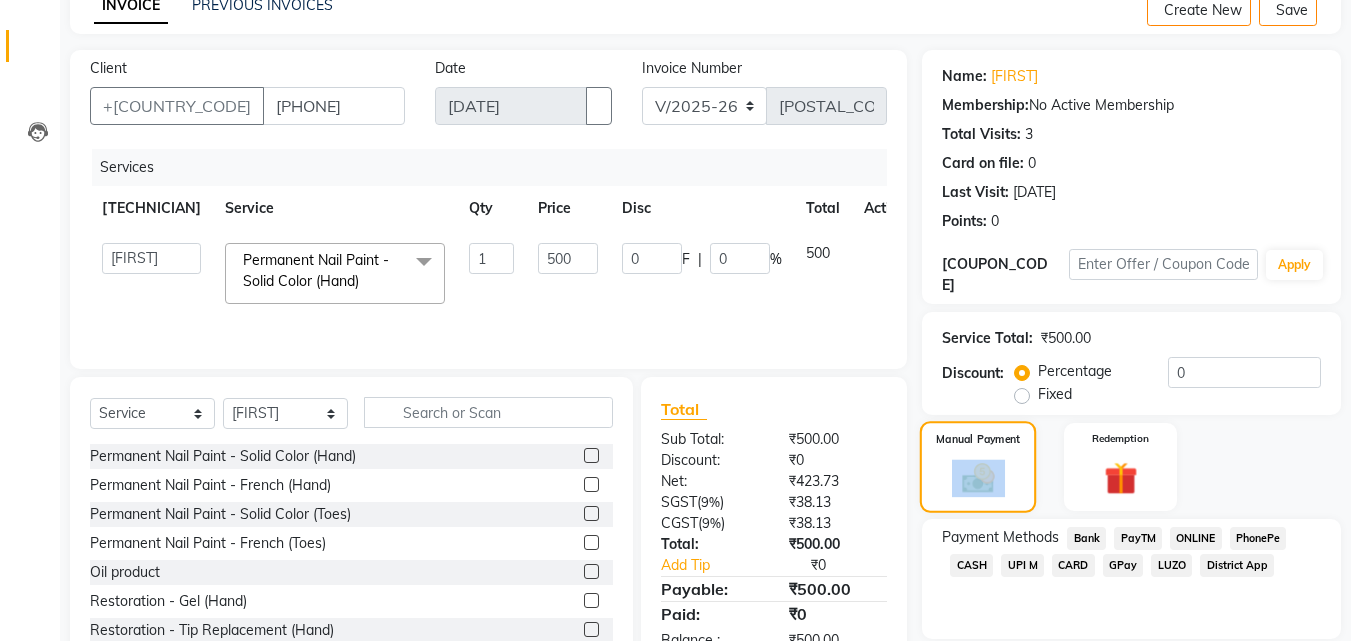 scroll, scrollTop: 162, scrollLeft: 0, axis: vertical 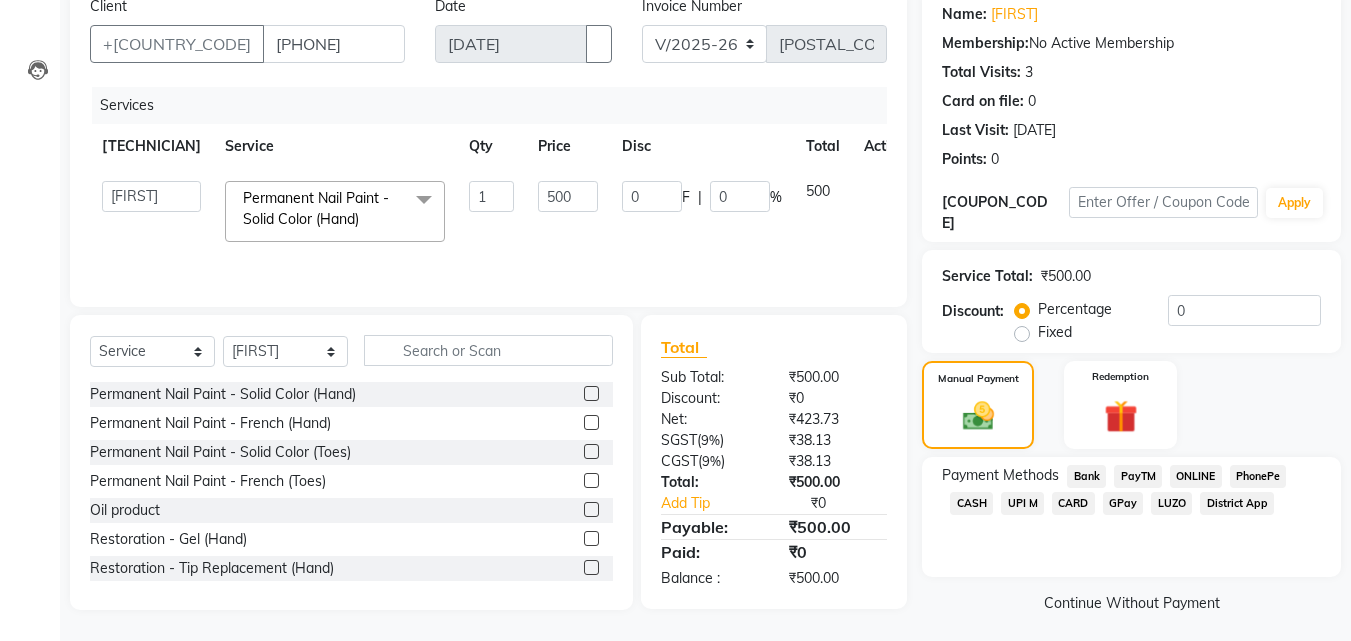 click on "CASH" at bounding box center (1086, 476) 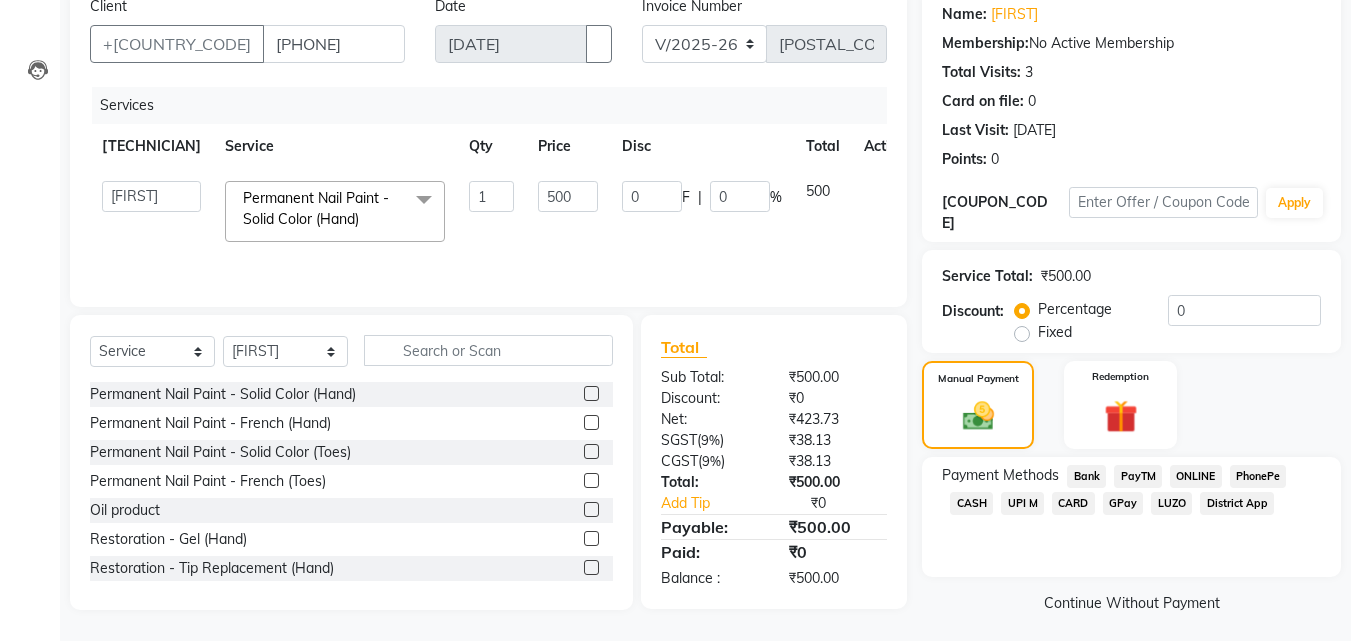click on "CASH" at bounding box center [1086, 476] 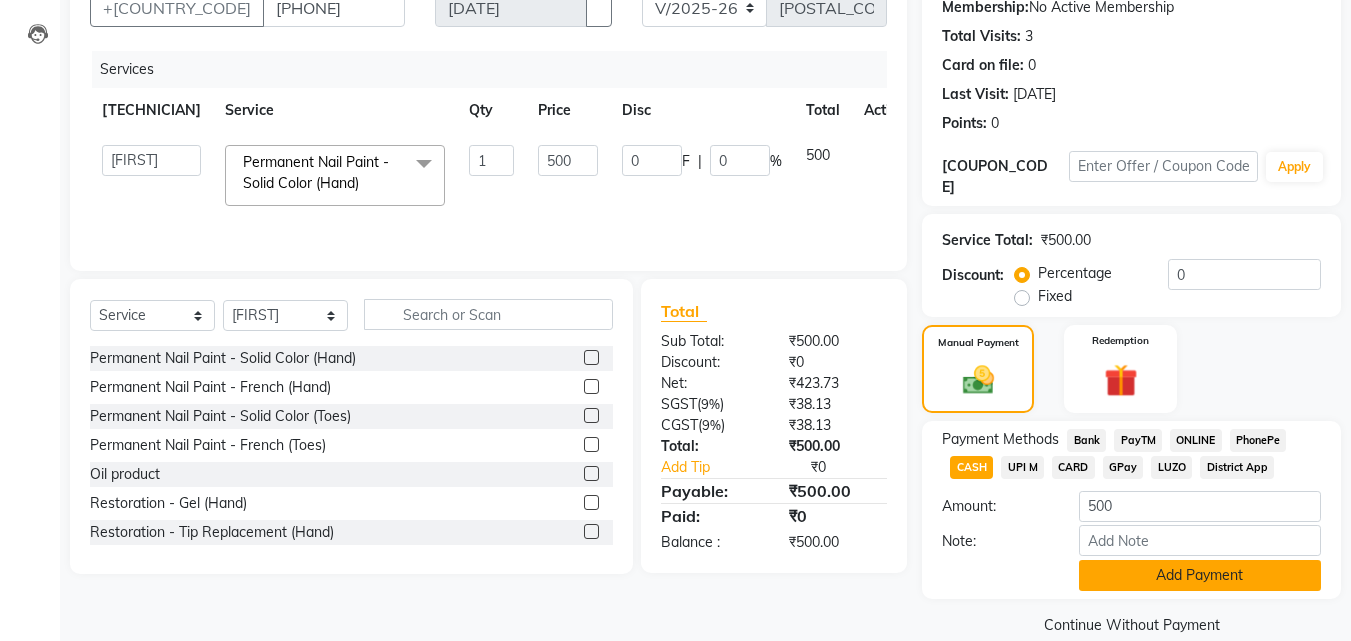 scroll, scrollTop: 218, scrollLeft: 0, axis: vertical 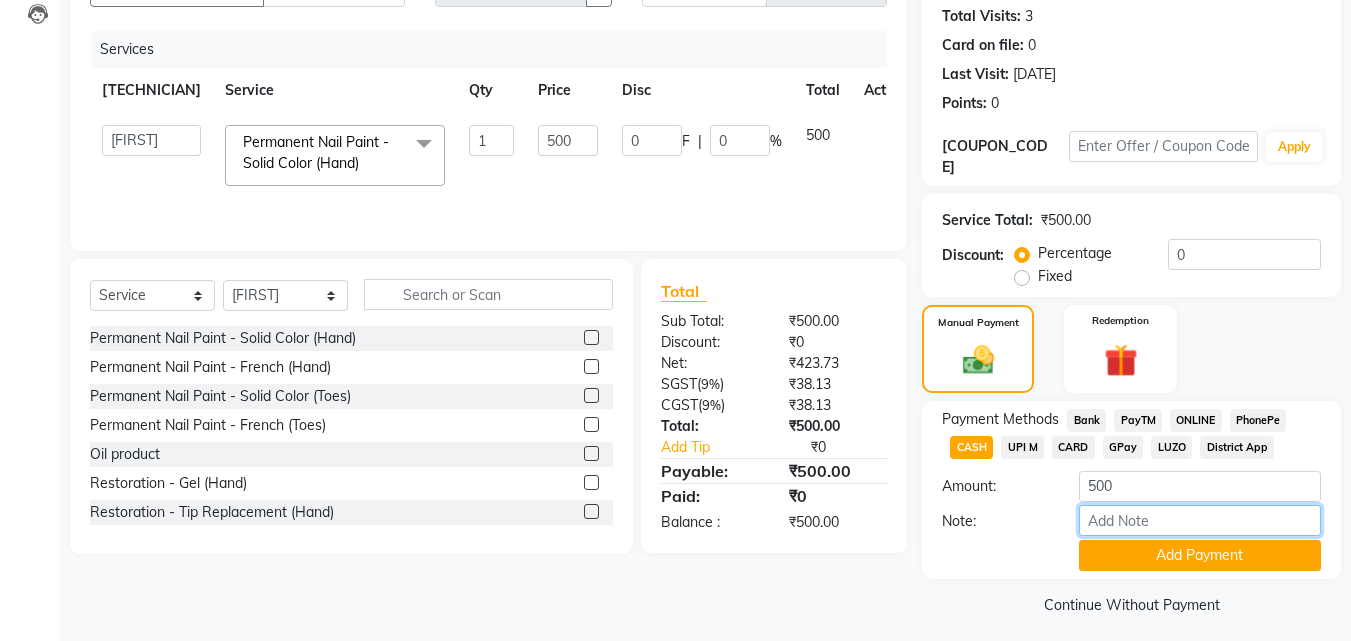 click on "Note:" at bounding box center [1200, 520] 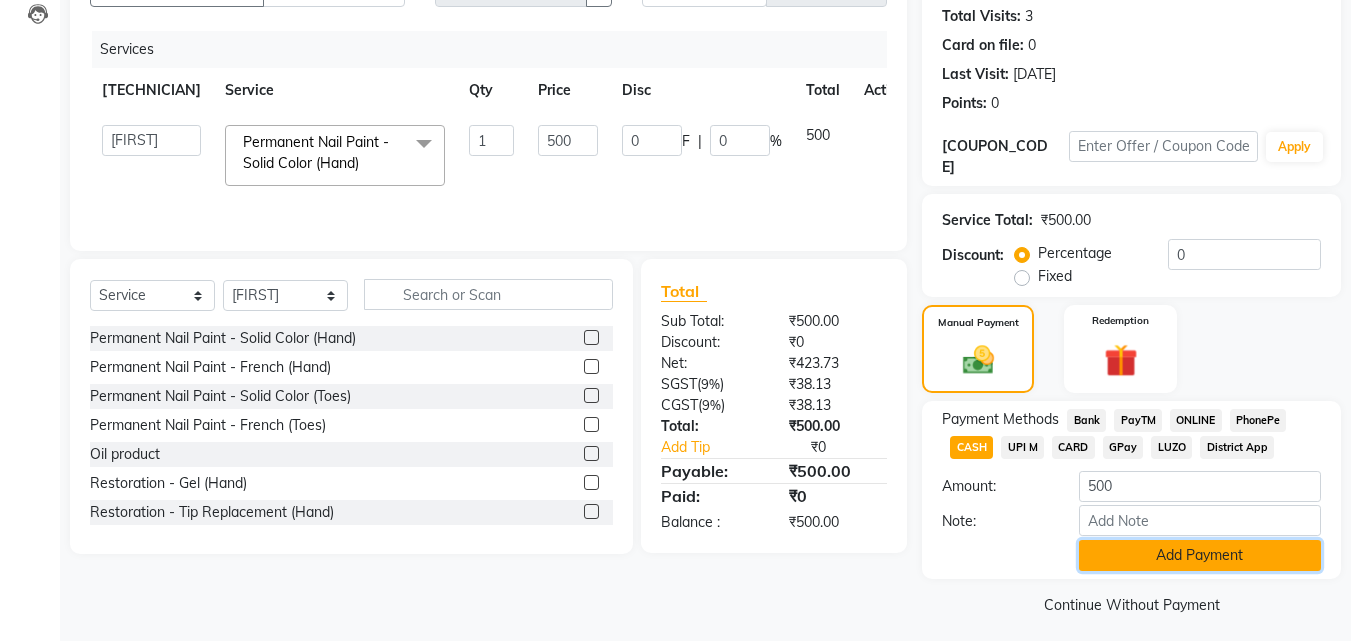 click on "Add Payment" at bounding box center (1200, 555) 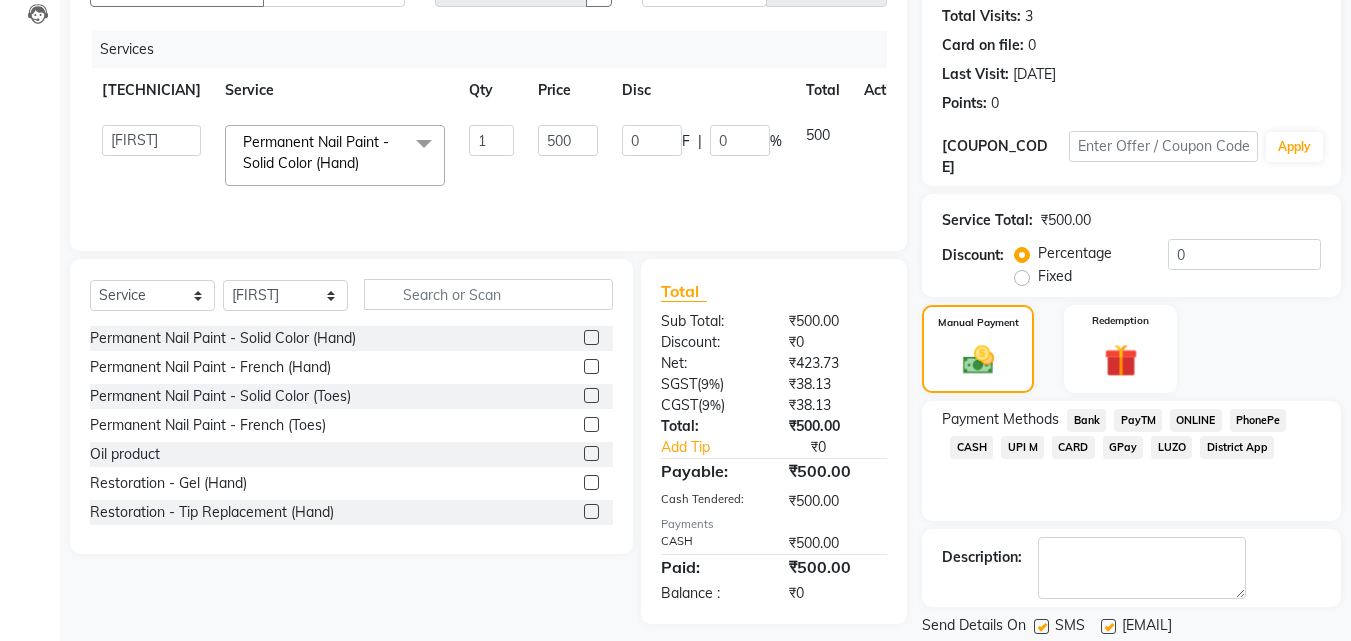 scroll, scrollTop: 275, scrollLeft: 0, axis: vertical 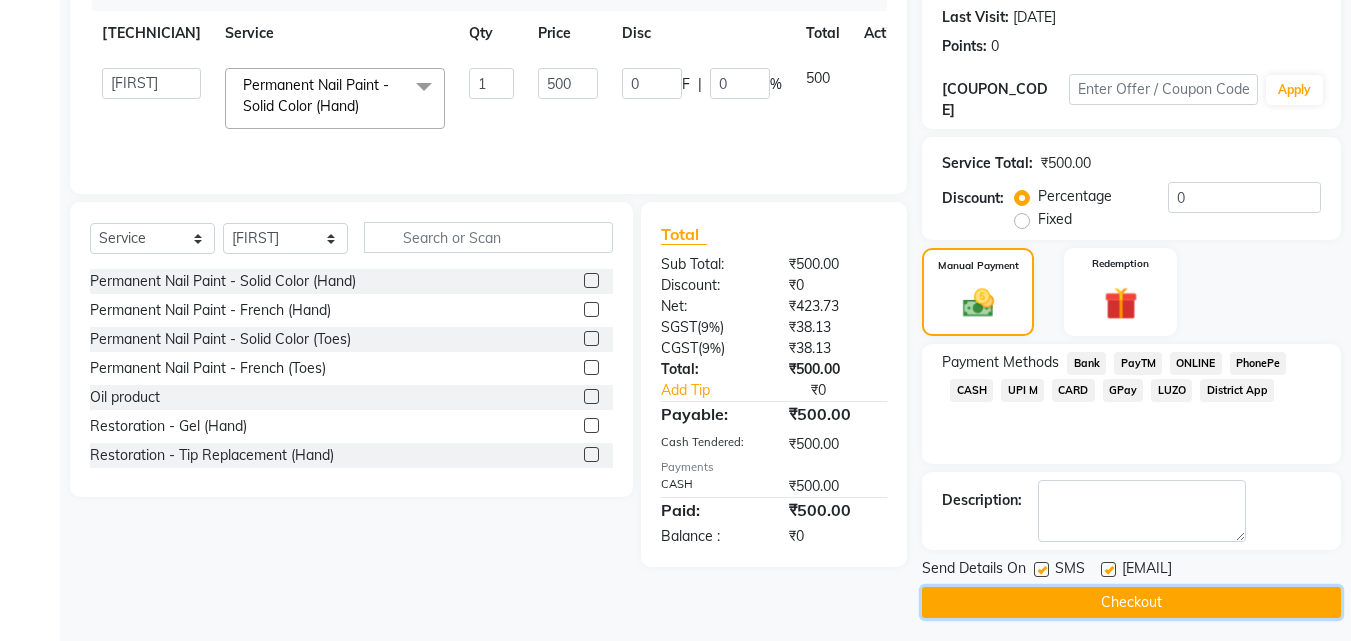 click on "Checkout" at bounding box center [1131, 602] 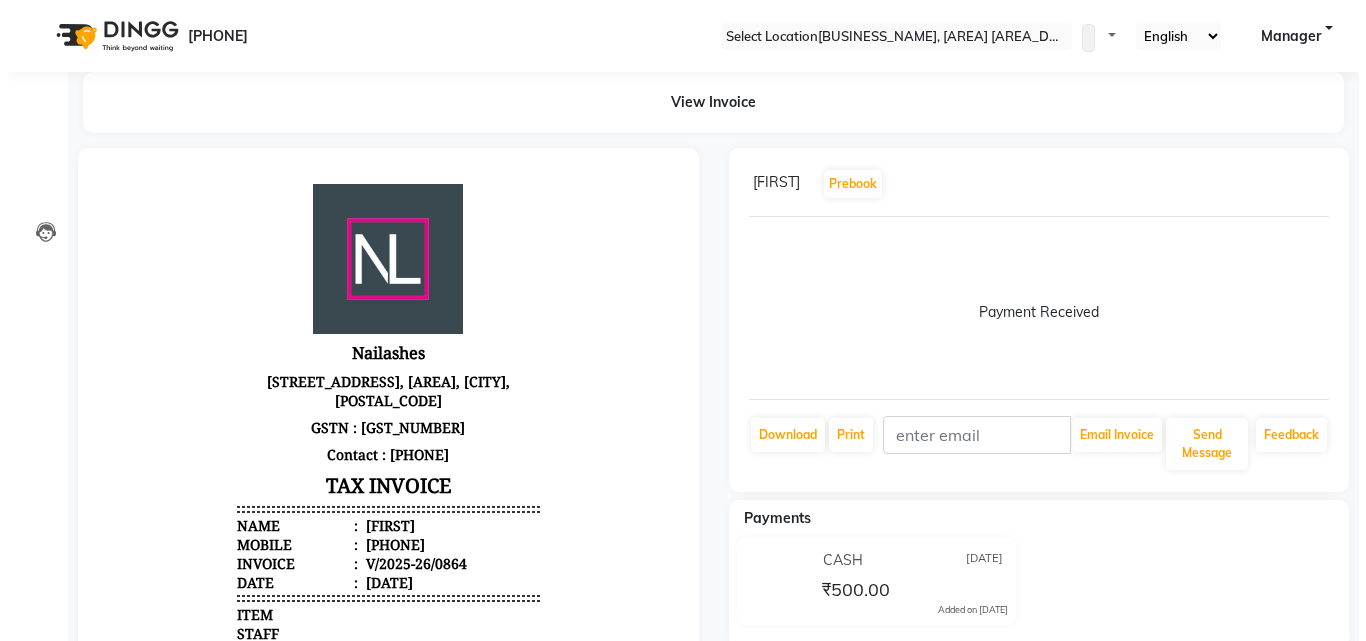 scroll, scrollTop: 0, scrollLeft: 0, axis: both 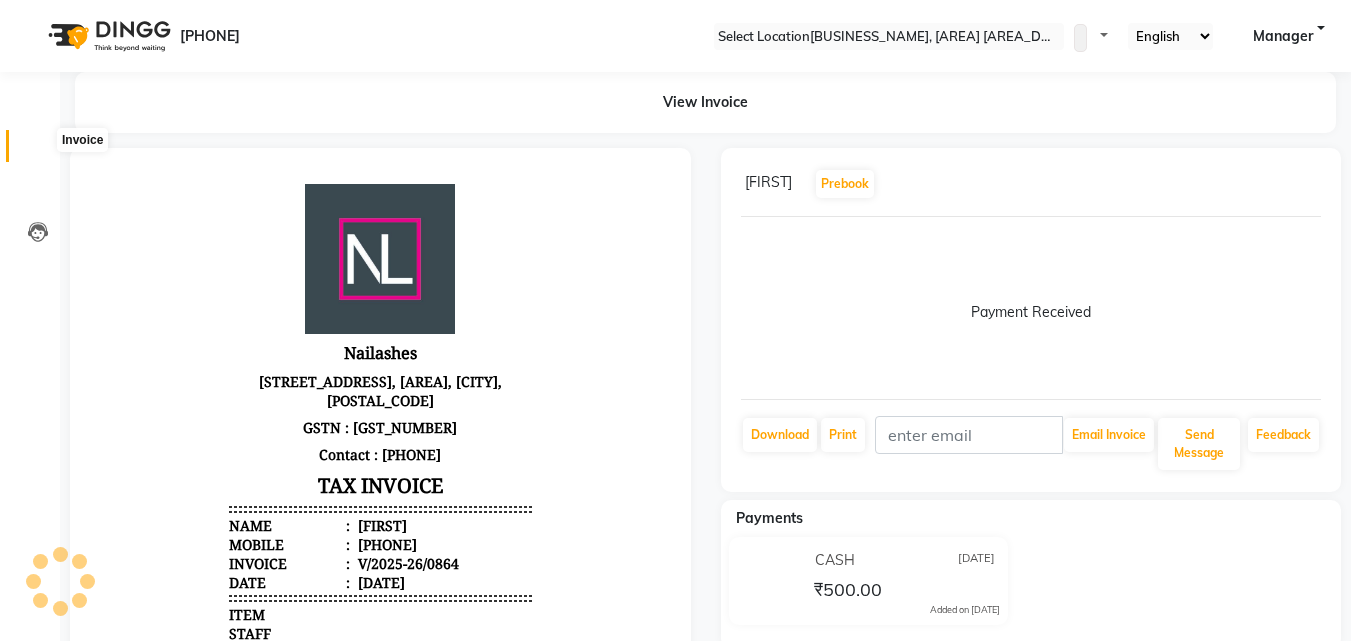 click at bounding box center (37, 151) 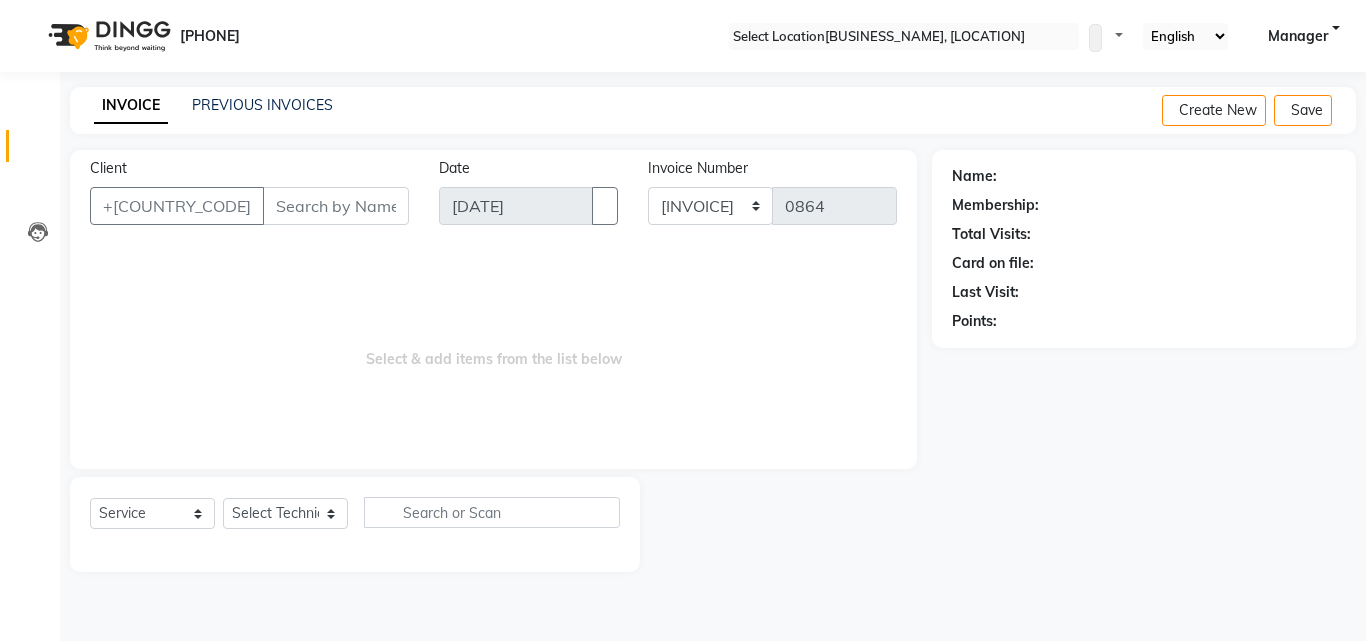 scroll, scrollTop: 0, scrollLeft: 0, axis: both 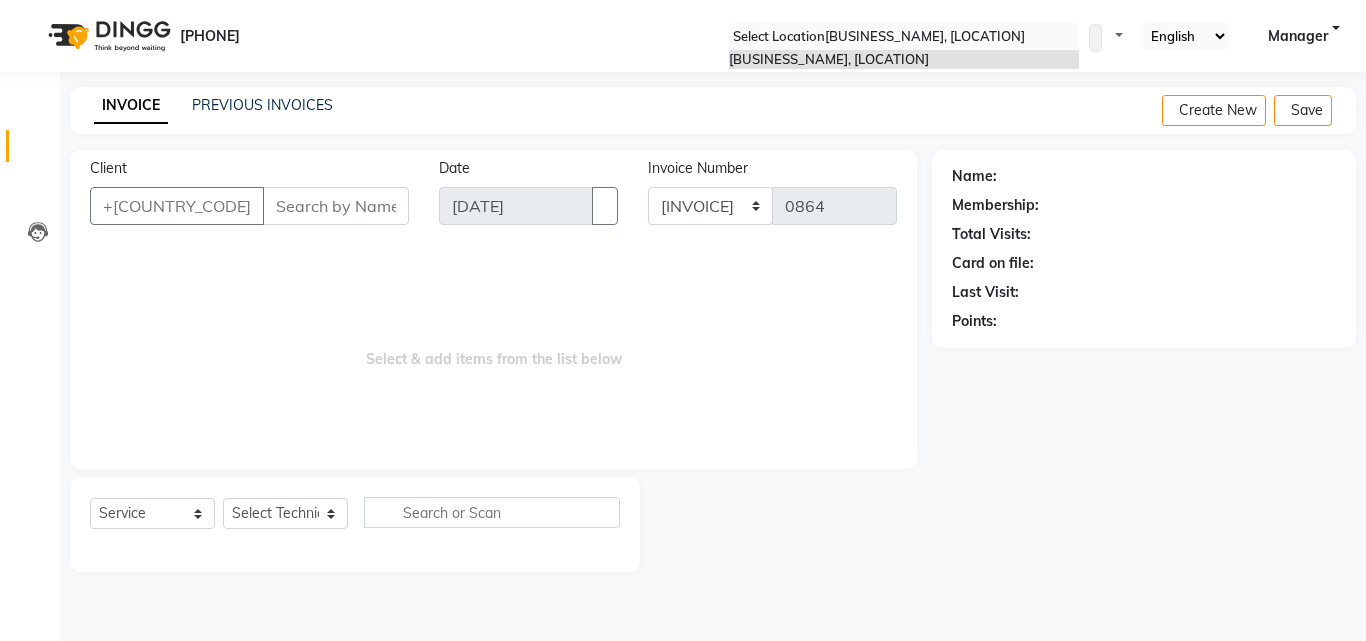 click at bounding box center [904, 37] 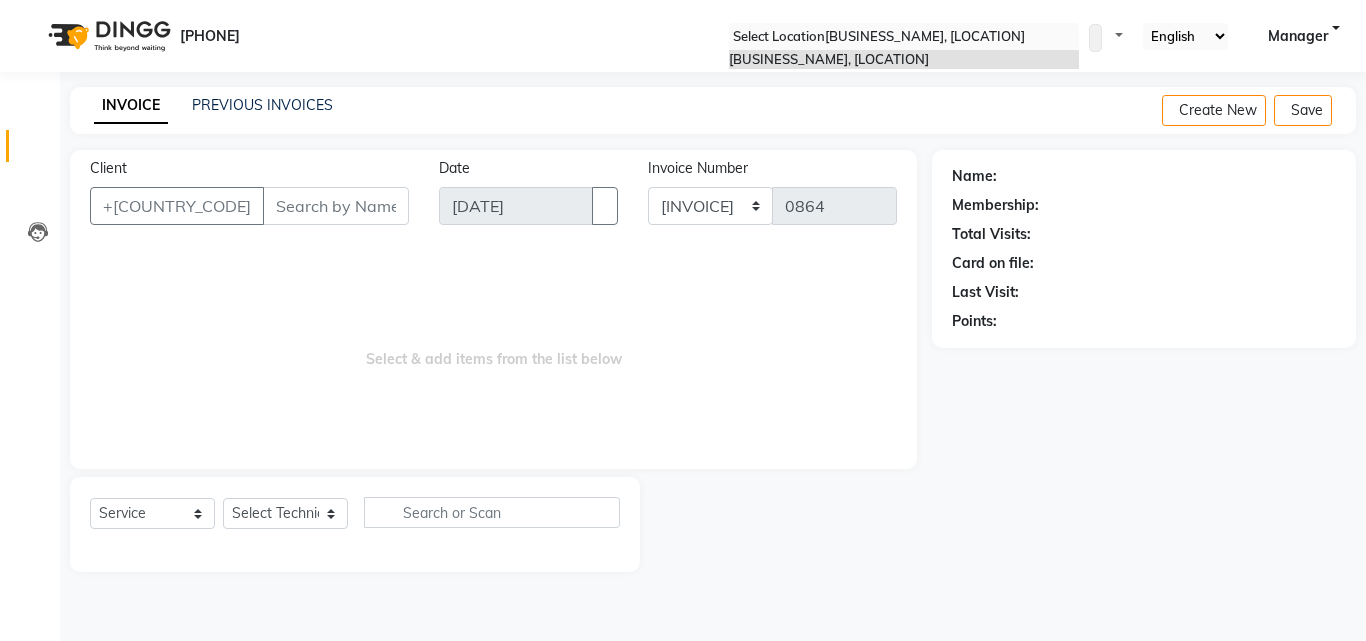 drag, startPoint x: 86, startPoint y: 387, endPoint x: 181, endPoint y: 382, distance: 95.131485 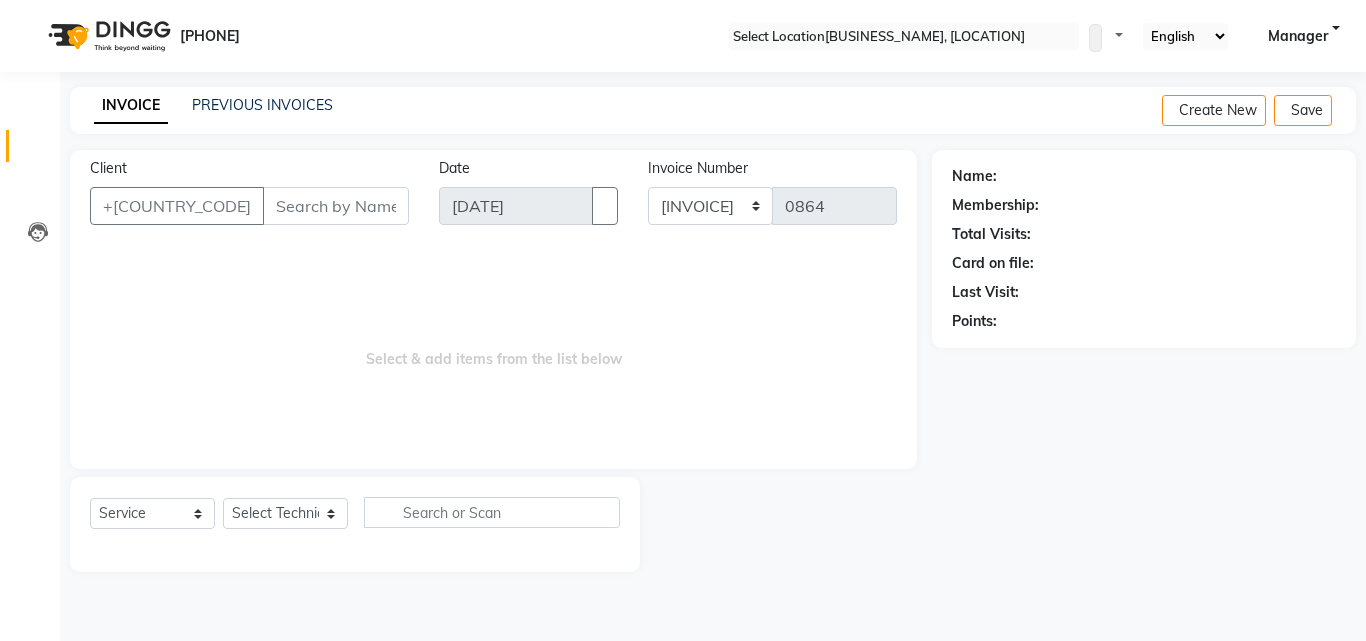 click on "Select  Service  Product  Membership  Package Voucher Prepaid Gift Card  Select Technician Jaspreet Kaur Manager PRAMOD Pummy SAGAR shaan Sumit Varun" at bounding box center [355, 524] 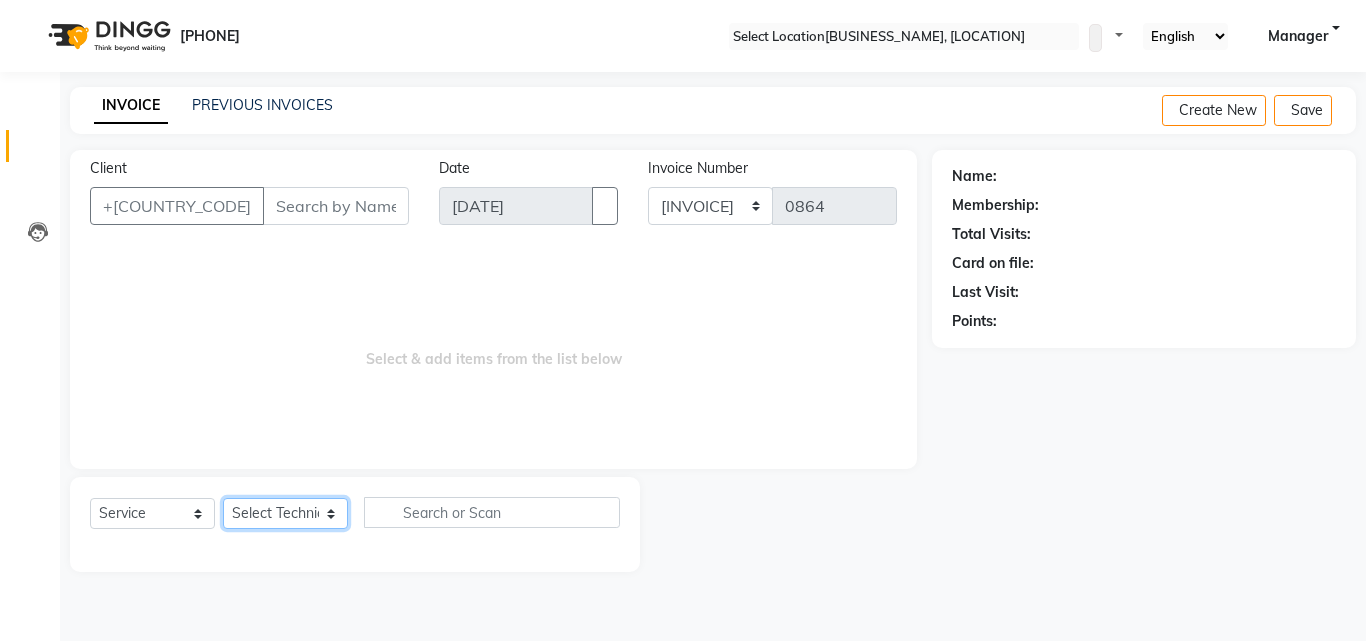click on "Select Technician [NAME] [NAME] [NAME] [NAME] [NAME] [NAME] [NAME] [NAME]" at bounding box center [285, 513] 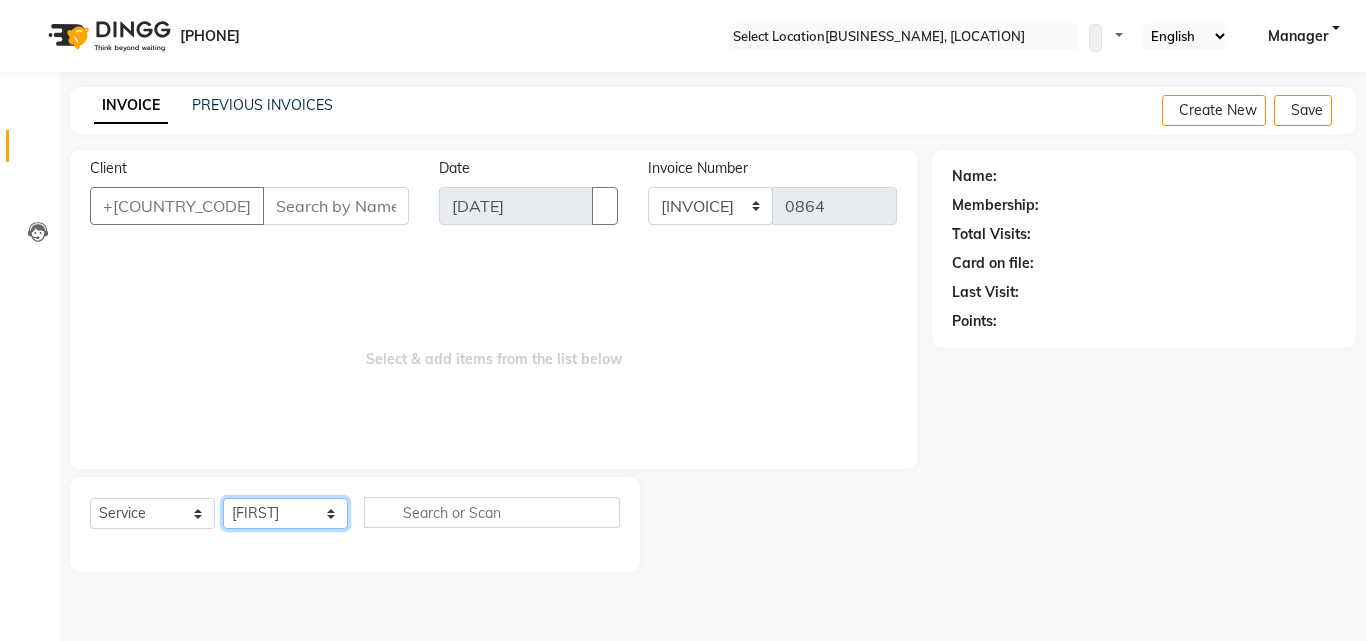 click on "Select Technician [NAME] [NAME] [NAME] [NAME] [NAME] [NAME] [NAME] [NAME]" at bounding box center [285, 513] 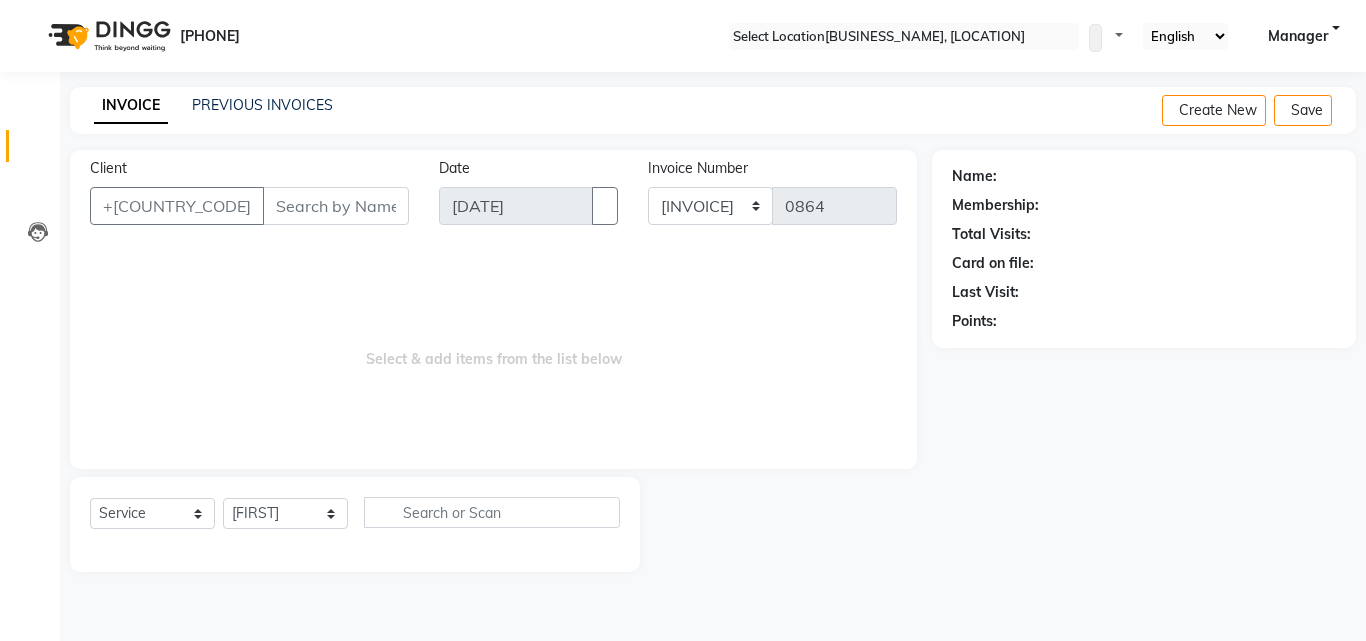 click on "Select & add items from the list below" at bounding box center [493, 349] 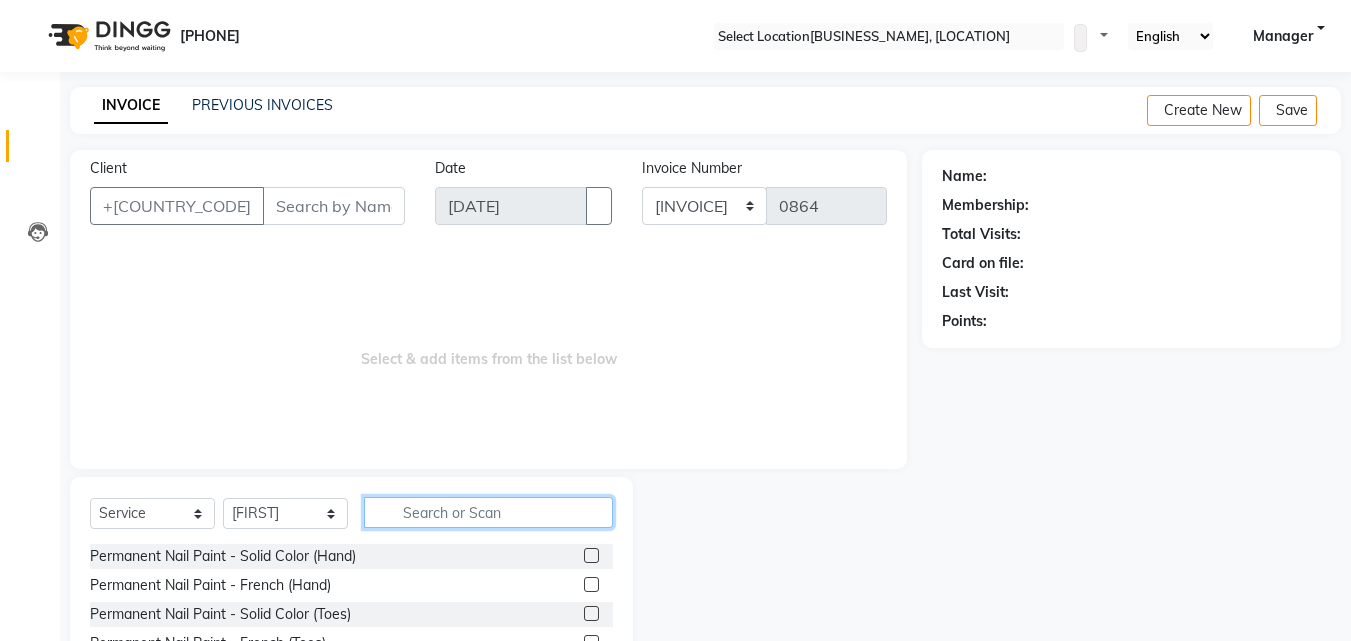 click at bounding box center (488, 512) 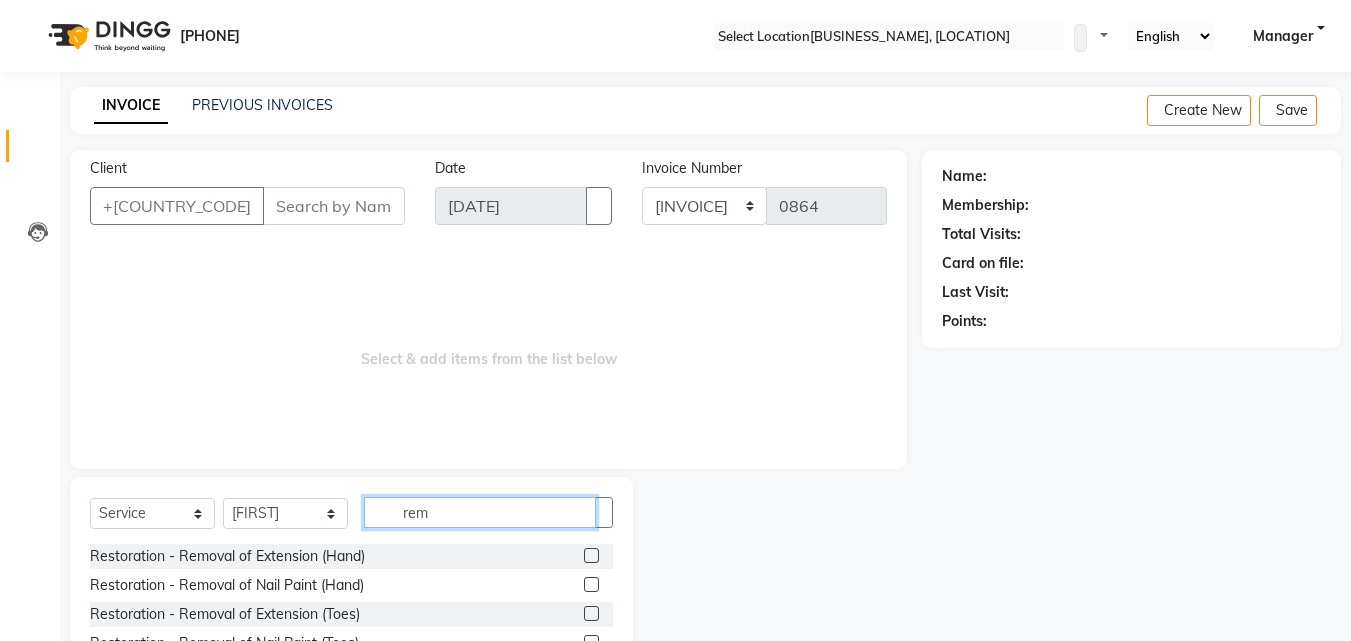 type on "rem" 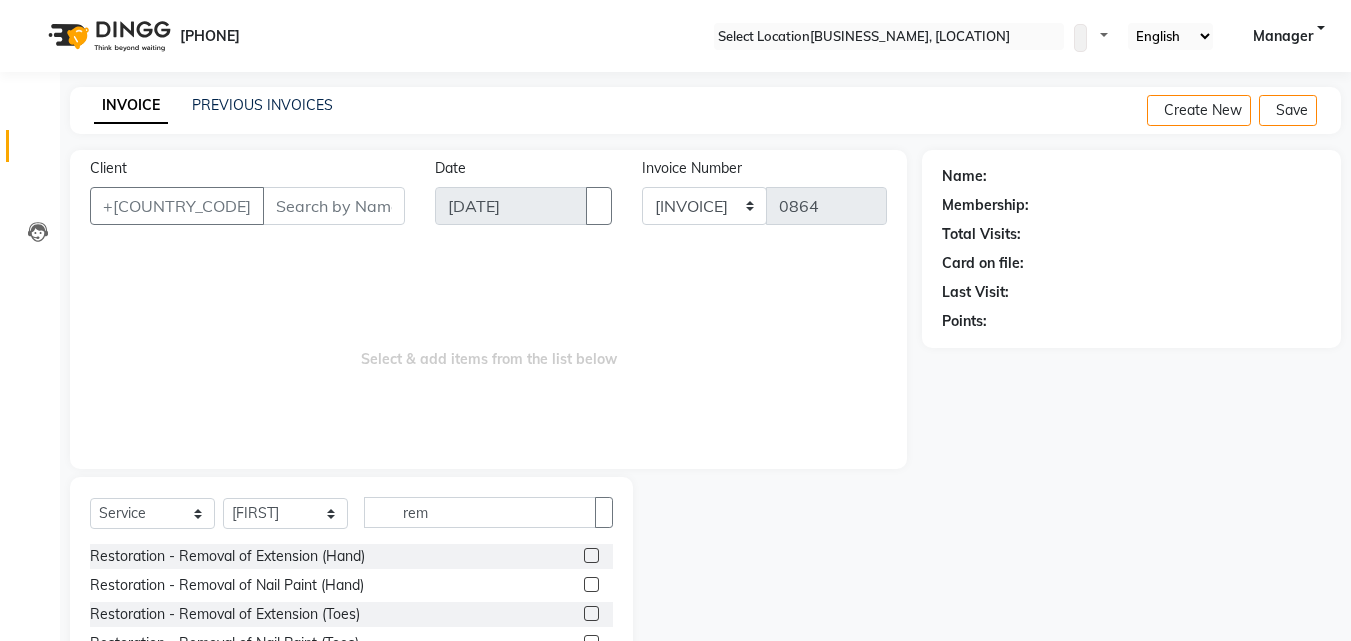 click at bounding box center [591, 555] 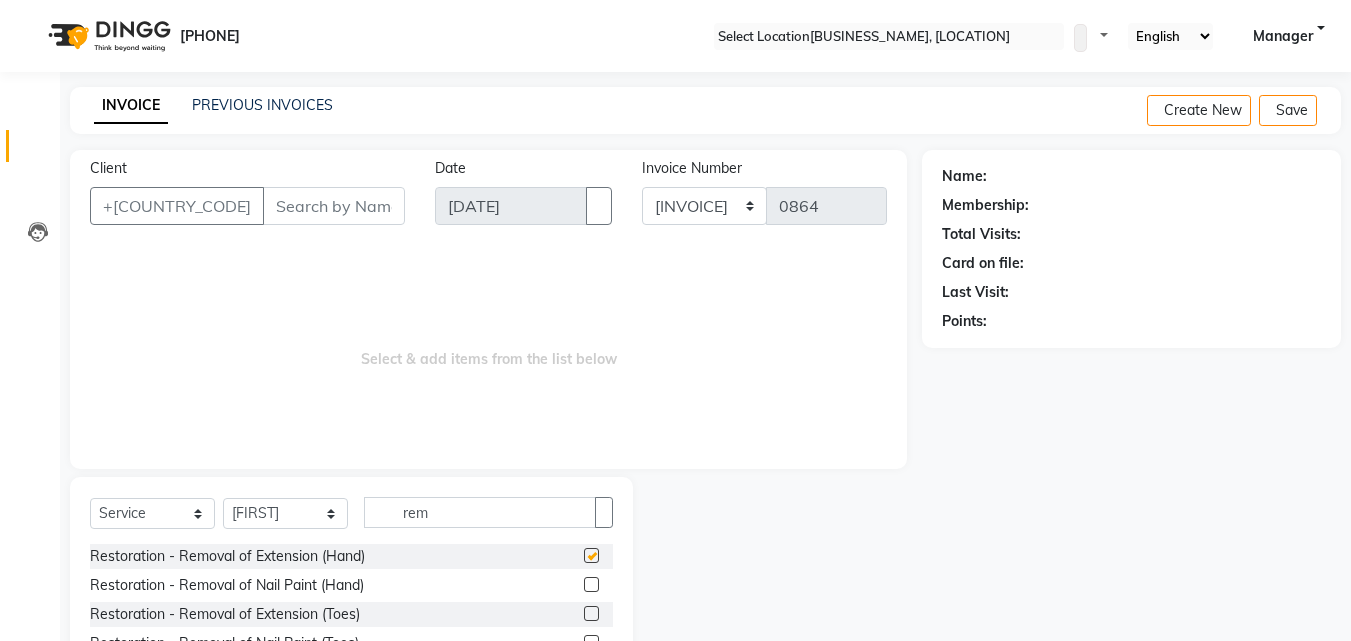 click at bounding box center [591, 555] 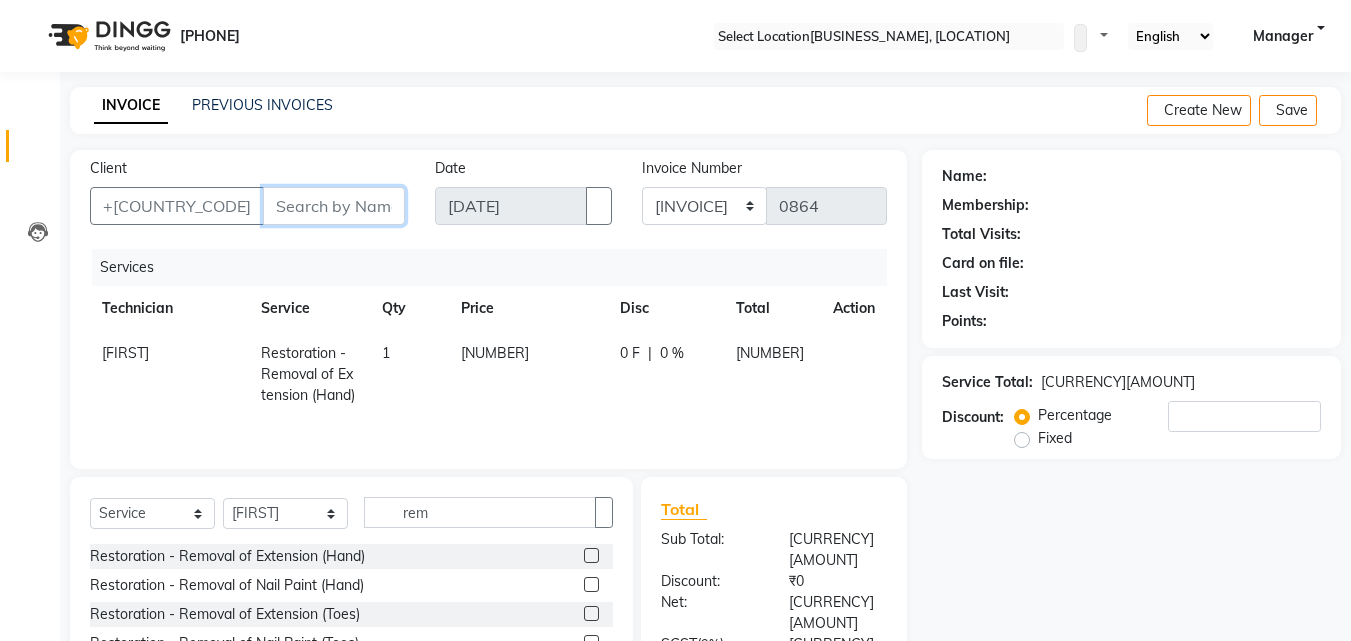 click on "Client" at bounding box center [334, 206] 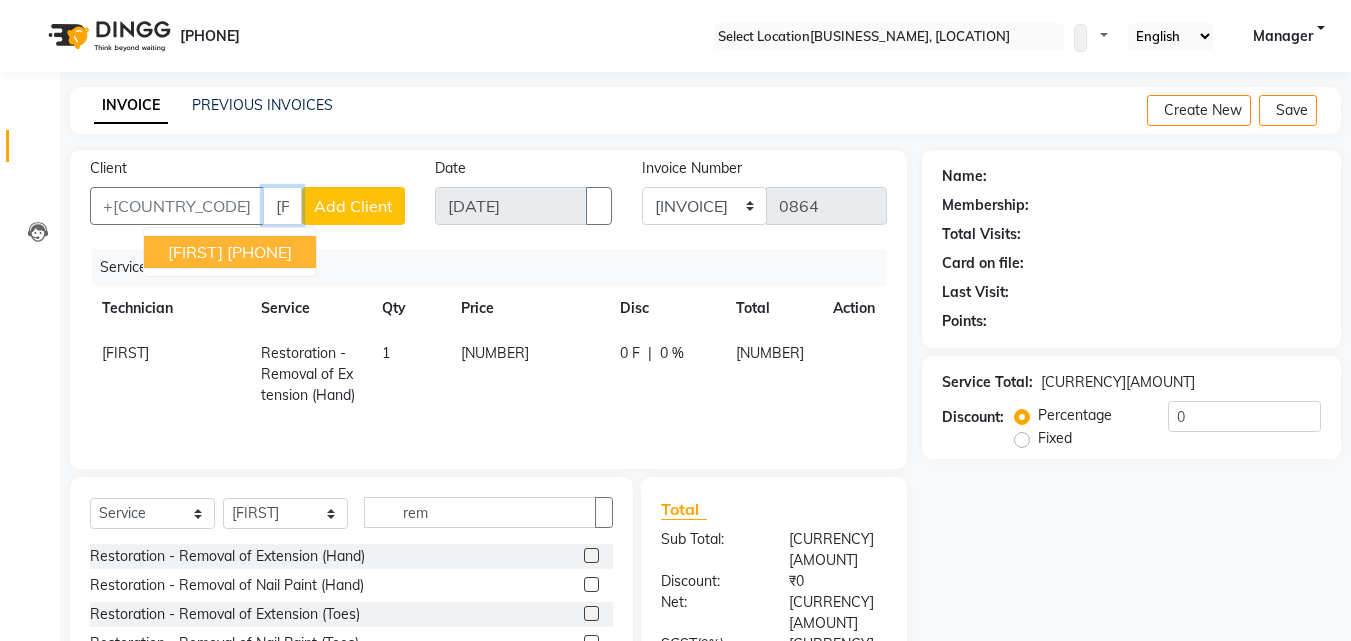 type on "9310038894r" 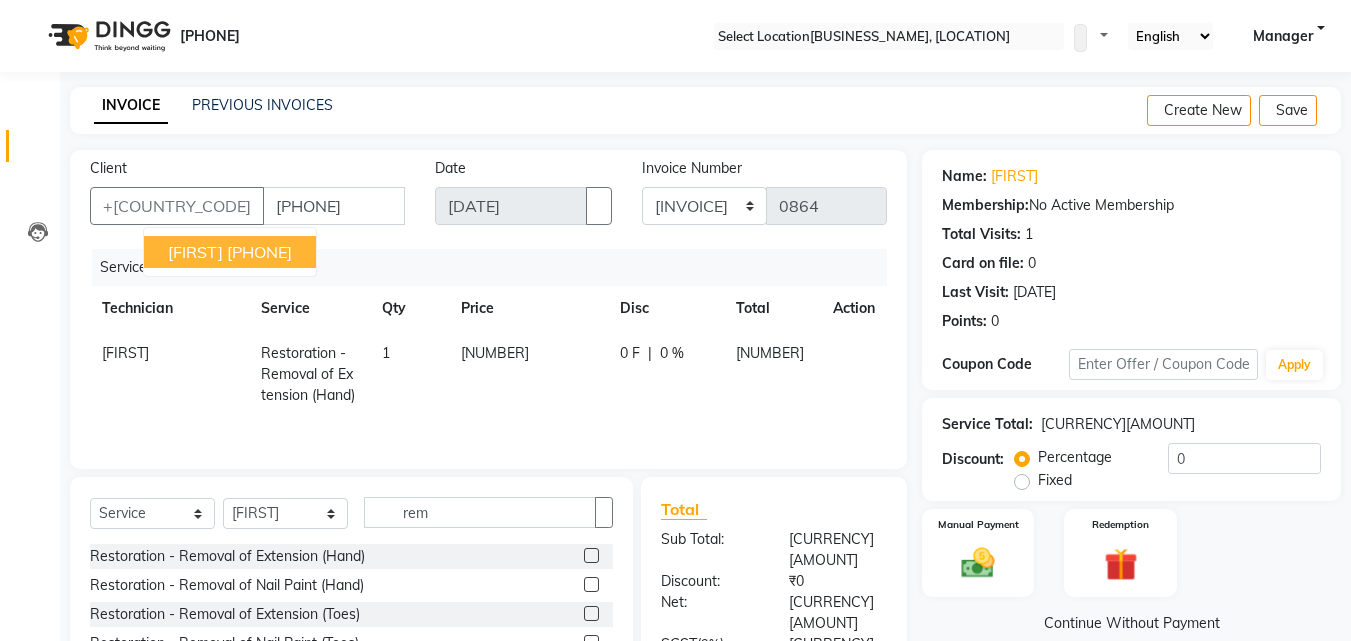 click on "93******94" at bounding box center (259, 252) 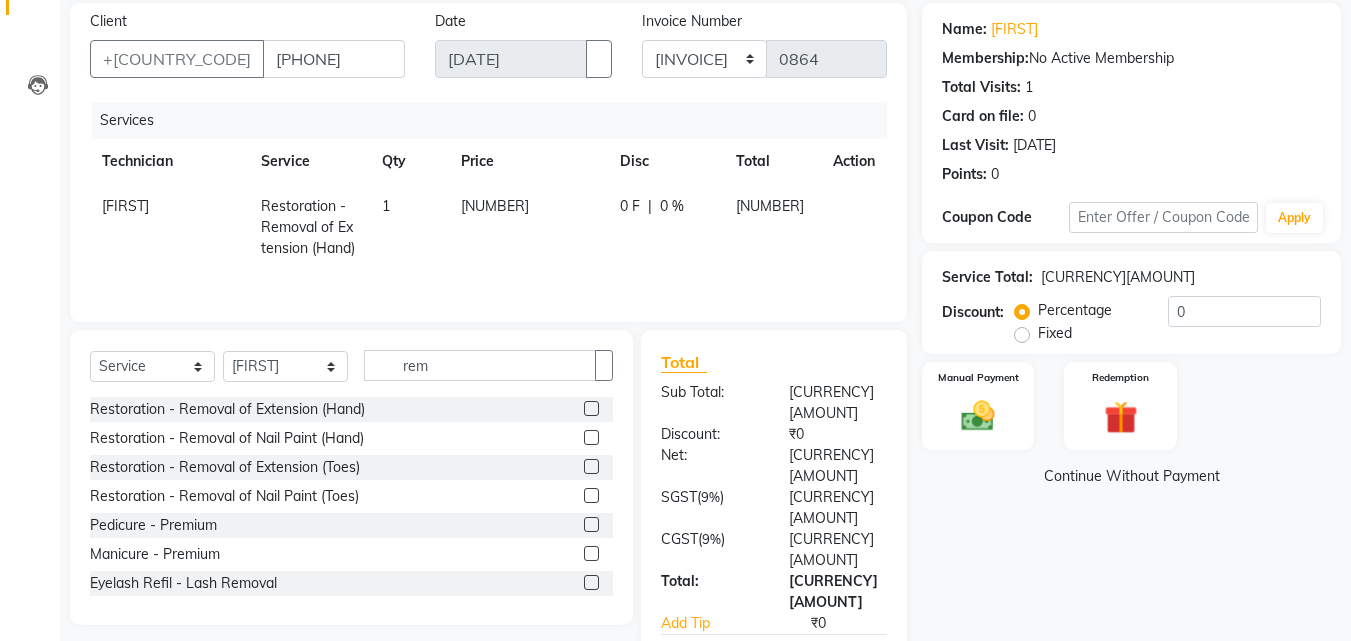 scroll, scrollTop: 160, scrollLeft: 0, axis: vertical 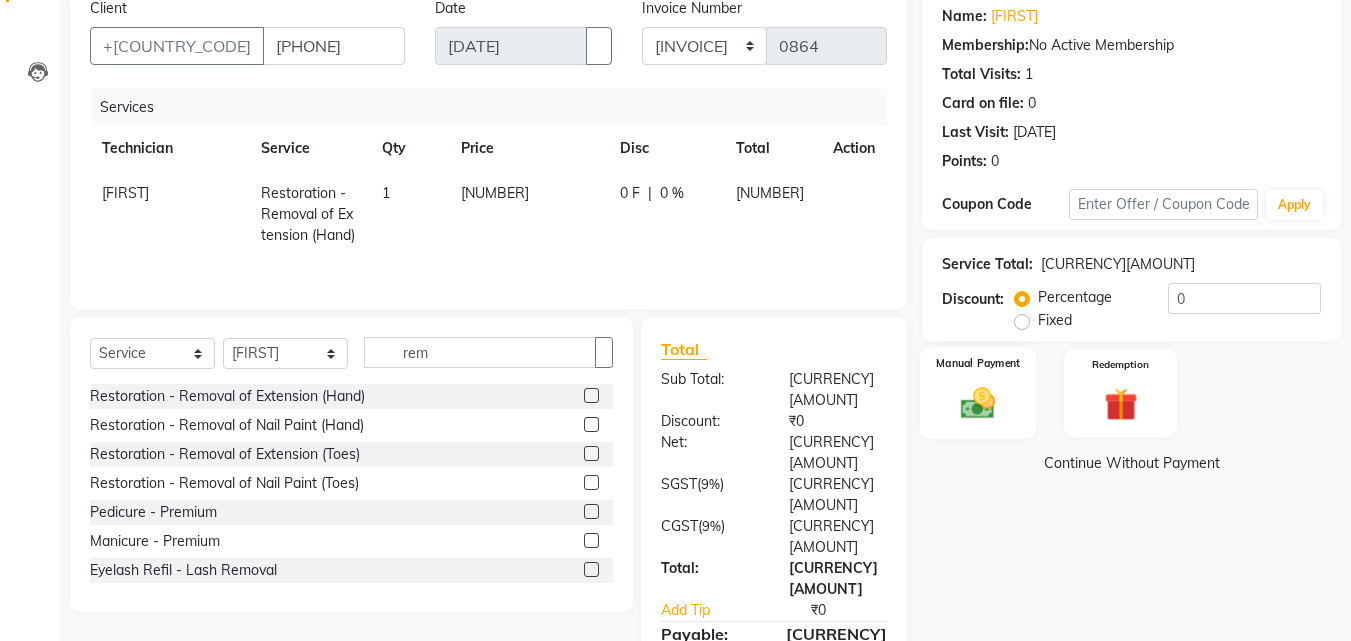 click on "Manual Payment" at bounding box center [978, 393] 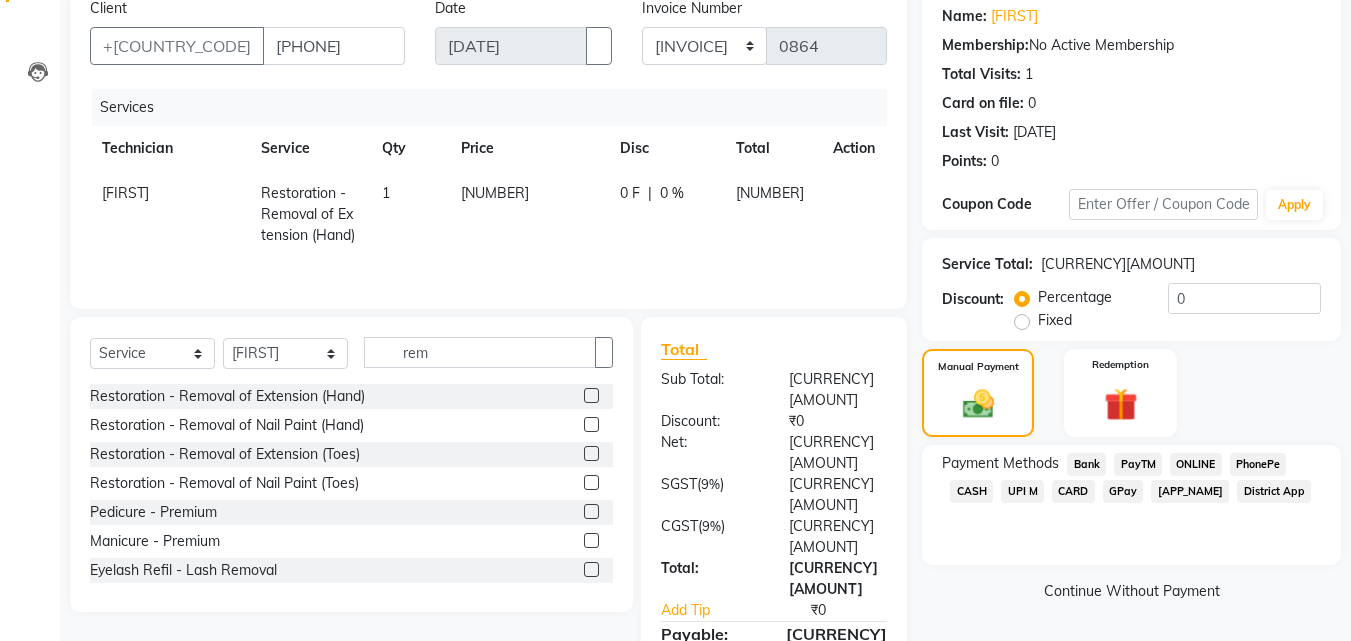 click on "CASH" at bounding box center [1086, 464] 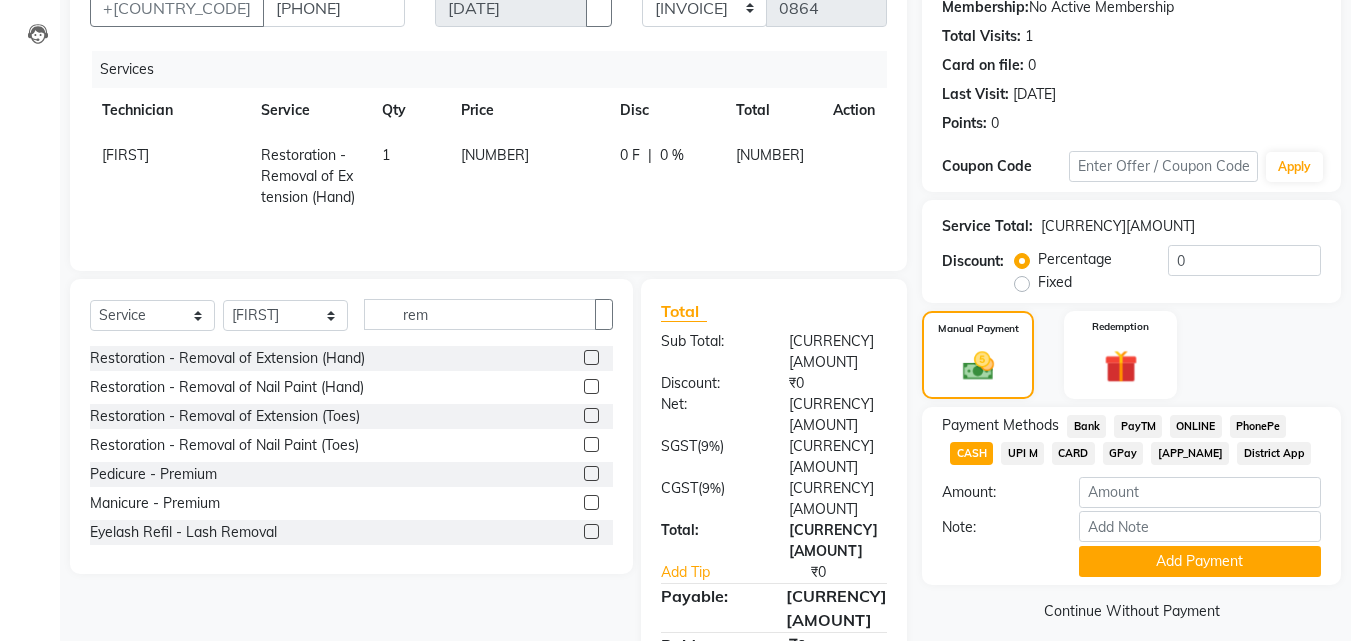 scroll, scrollTop: 218, scrollLeft: 0, axis: vertical 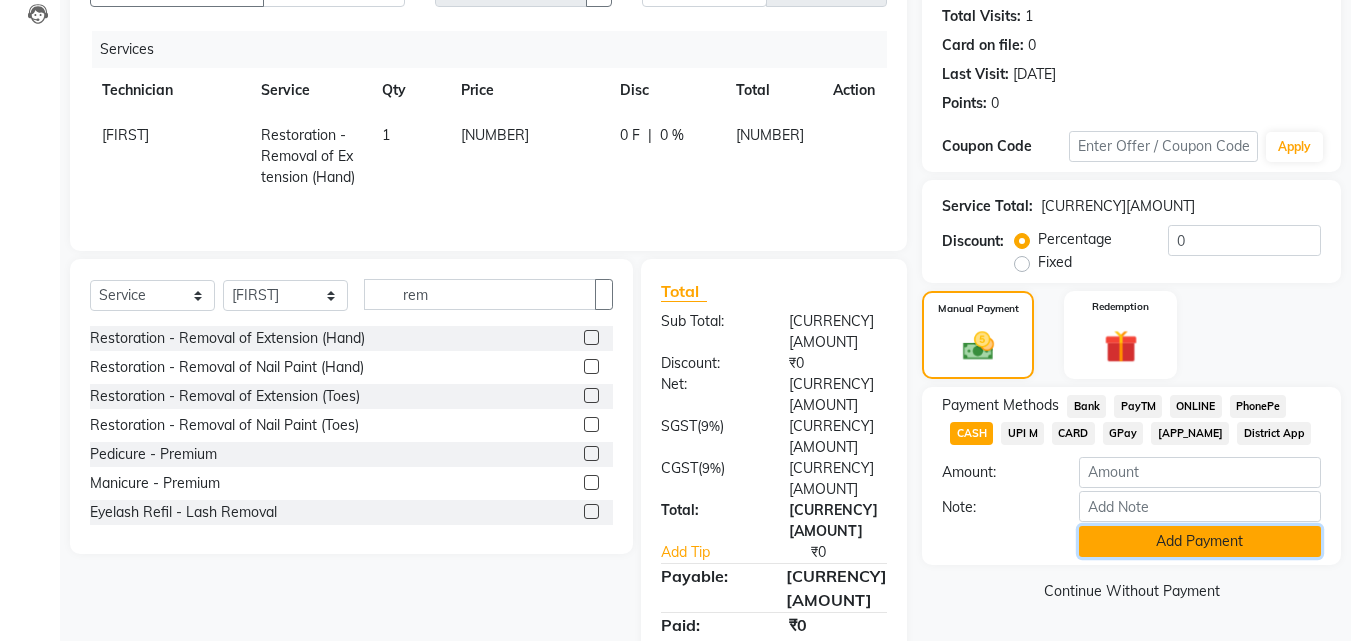 click on "Add Payment" at bounding box center [1200, 541] 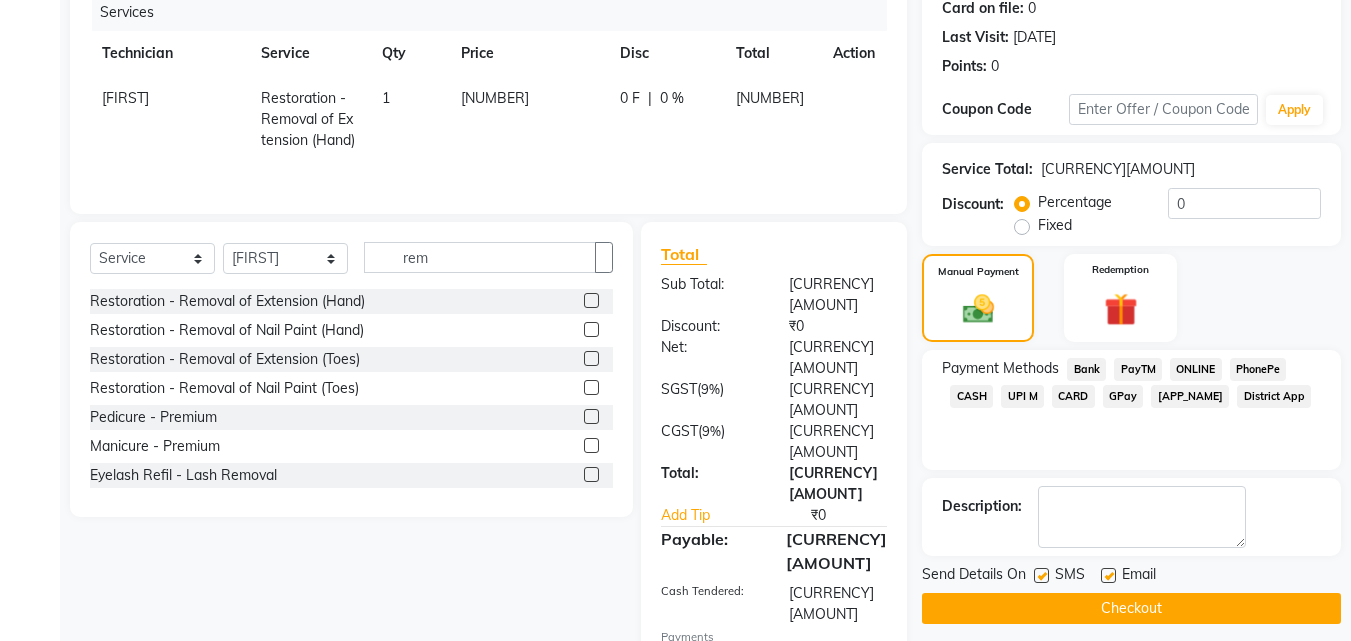 scroll, scrollTop: 275, scrollLeft: 0, axis: vertical 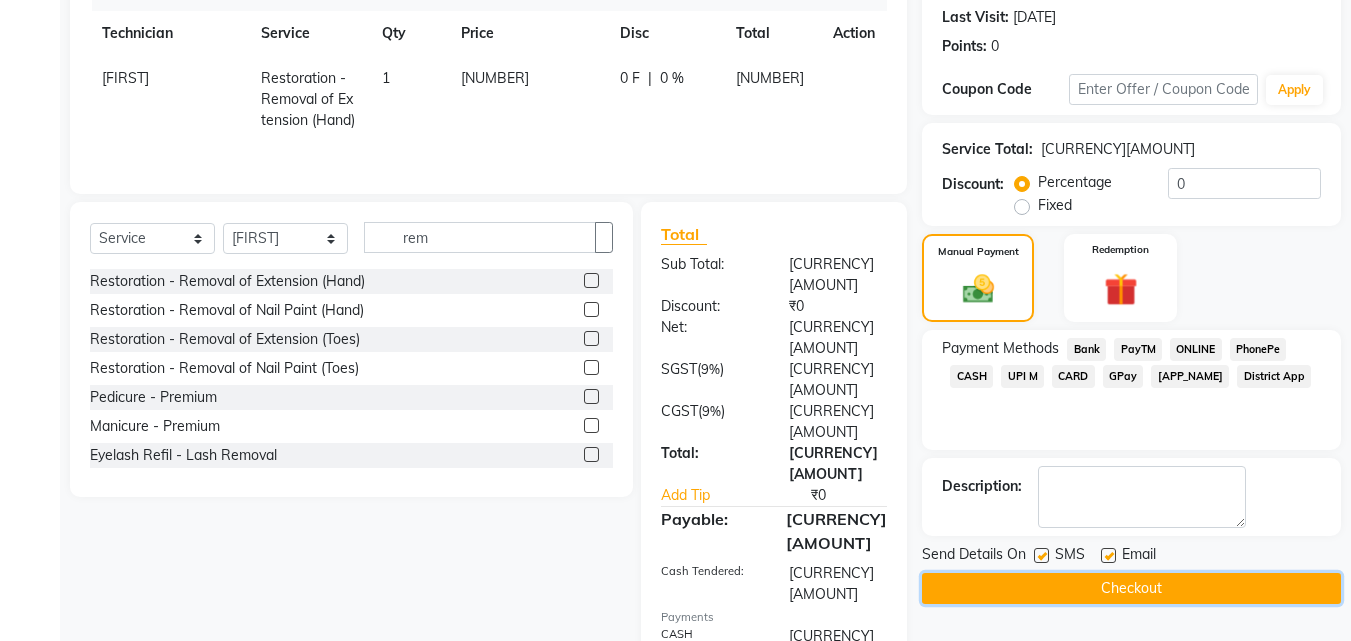 click on "Checkout" at bounding box center [1131, 588] 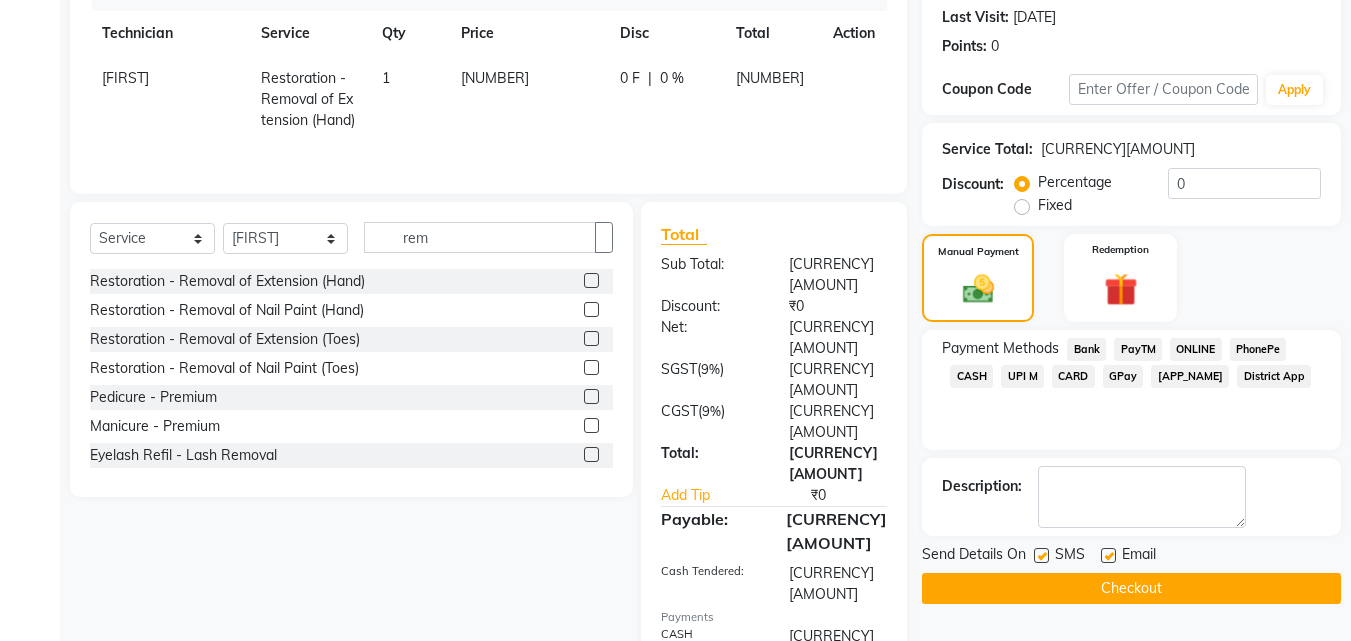 click on "Checkout" at bounding box center (1131, 588) 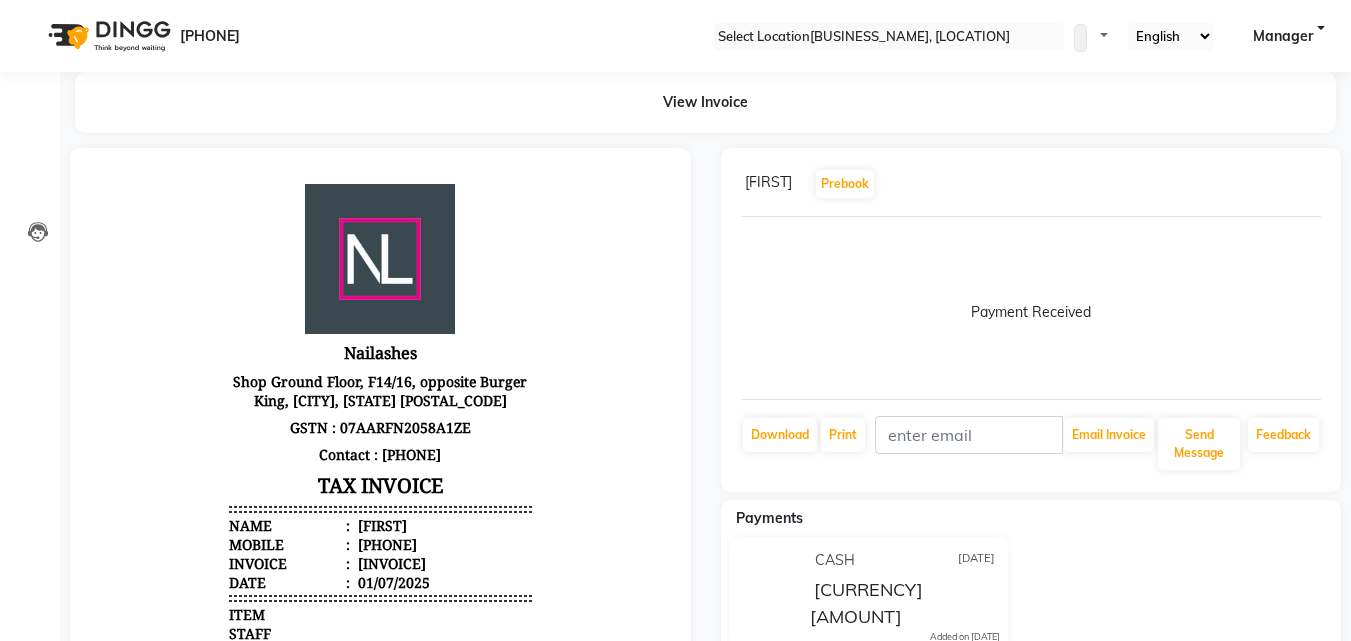 scroll, scrollTop: 0, scrollLeft: 0, axis: both 